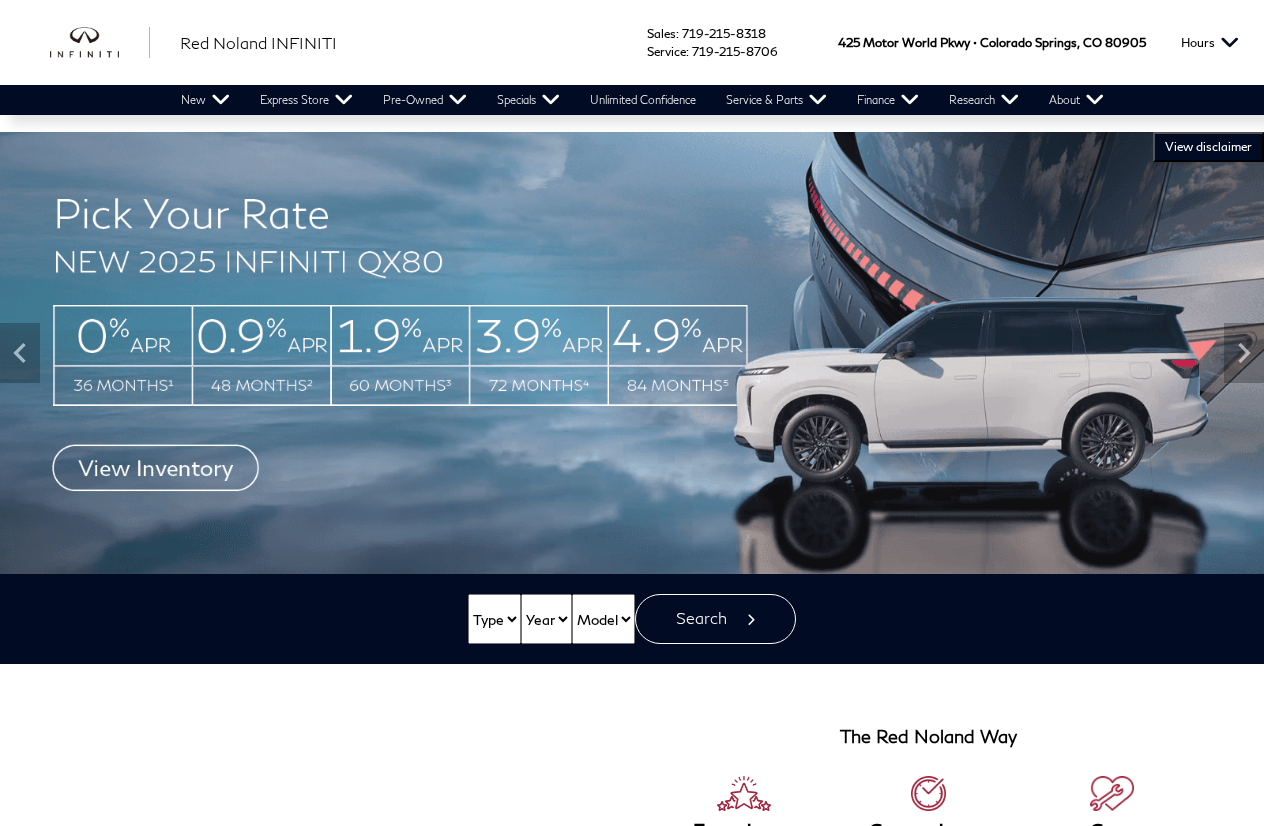 scroll, scrollTop: 0, scrollLeft: 0, axis: both 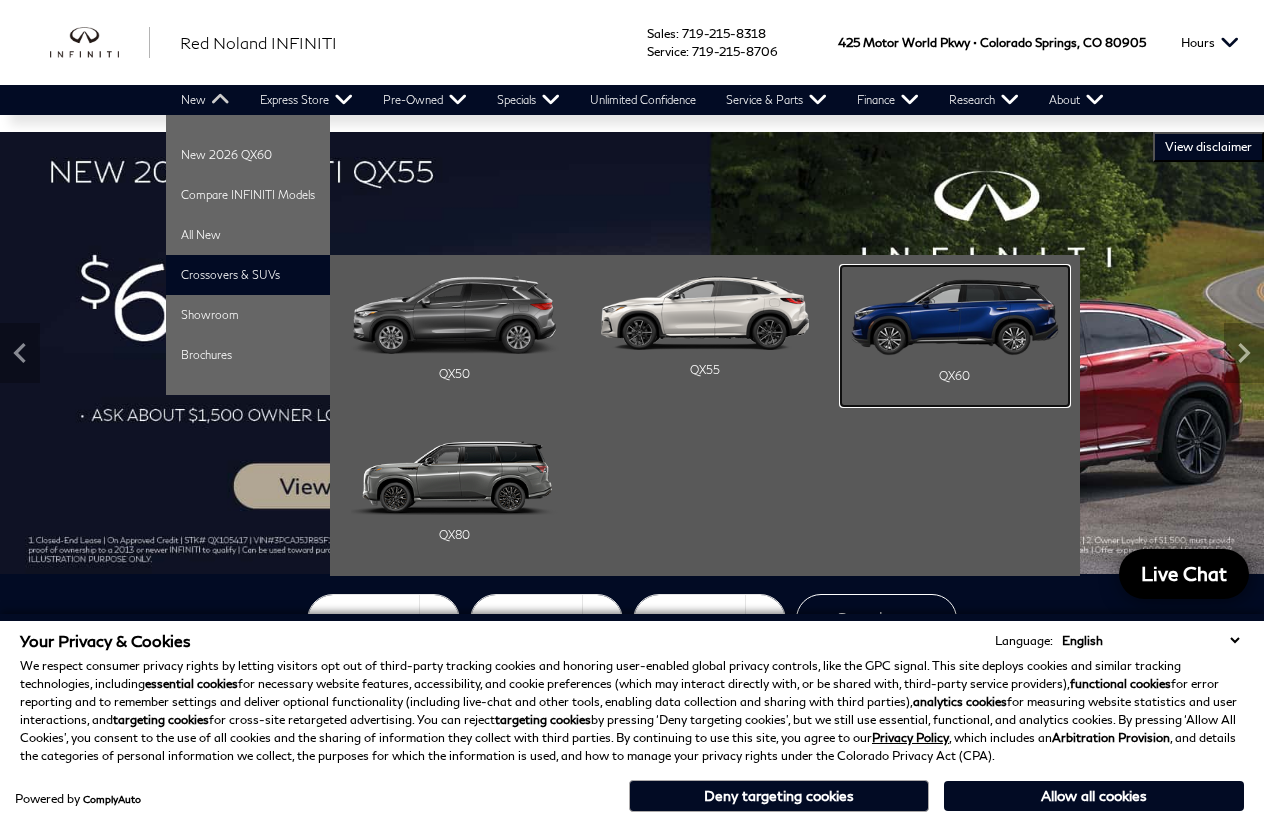 click at bounding box center (955, 316) 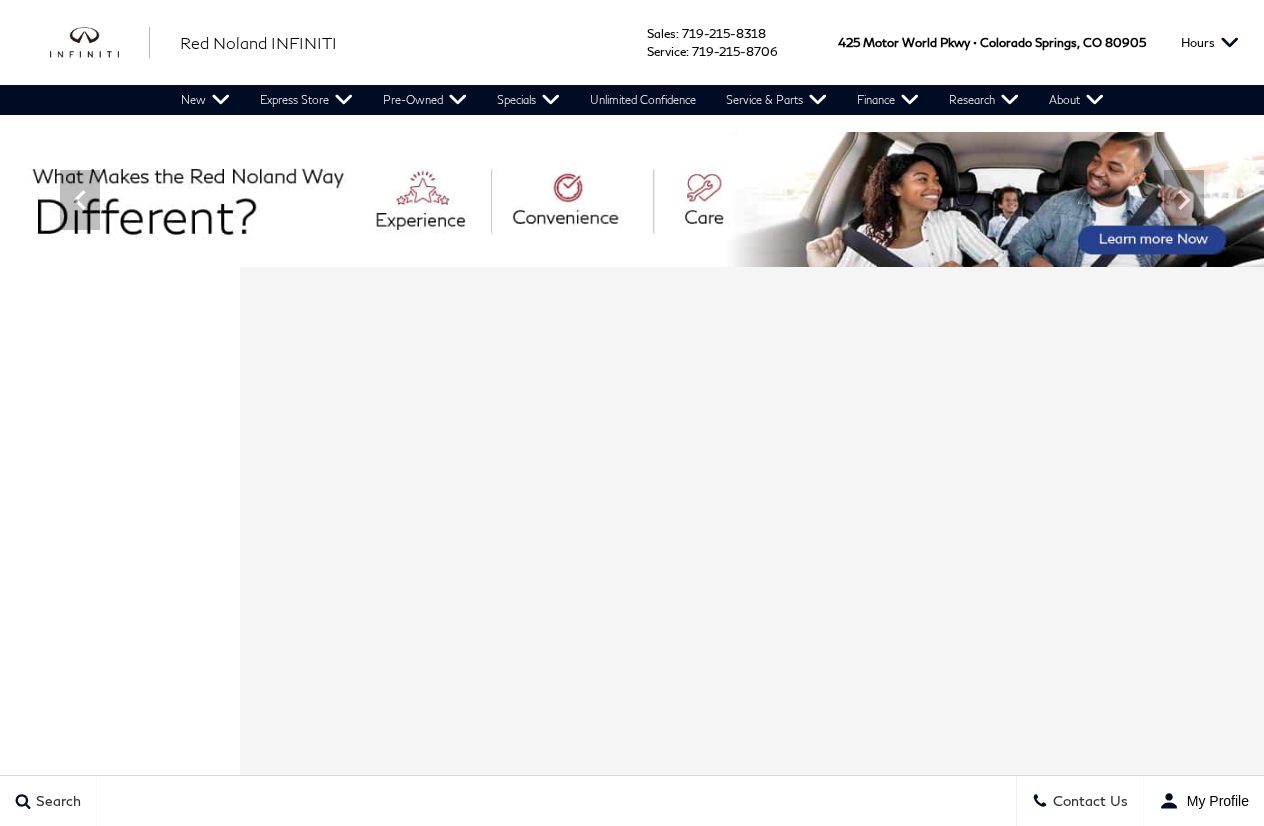 scroll, scrollTop: 0, scrollLeft: 0, axis: both 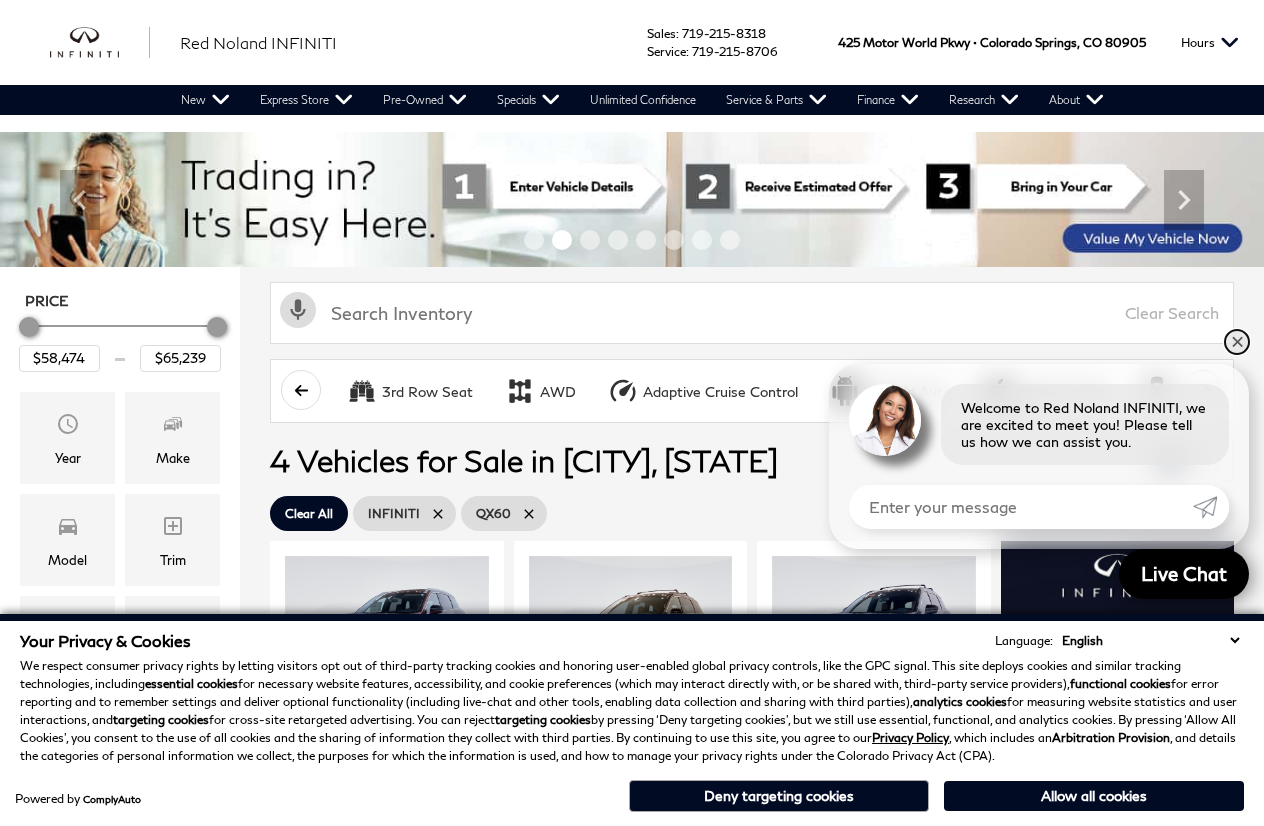 click on "✕" at bounding box center (1237, 342) 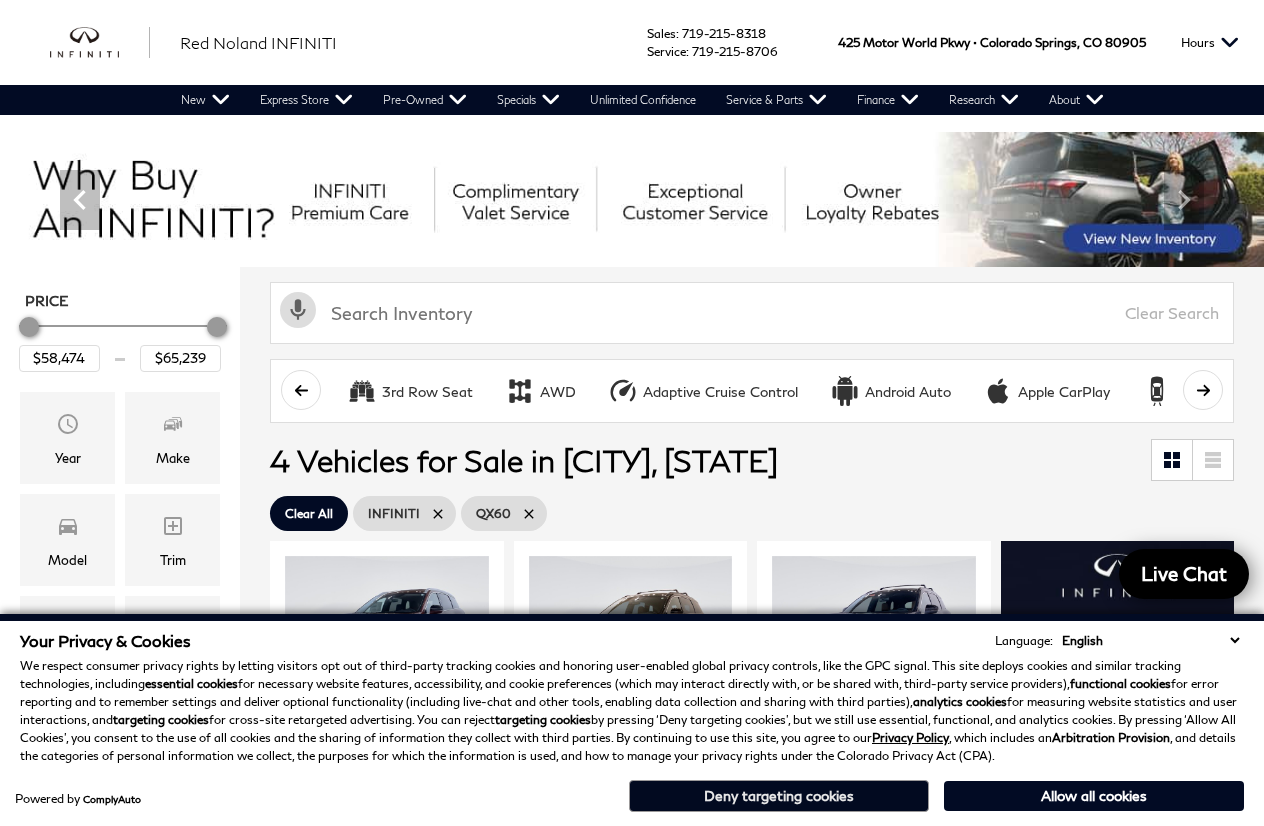 click on "Deny targeting cookies" at bounding box center (779, 796) 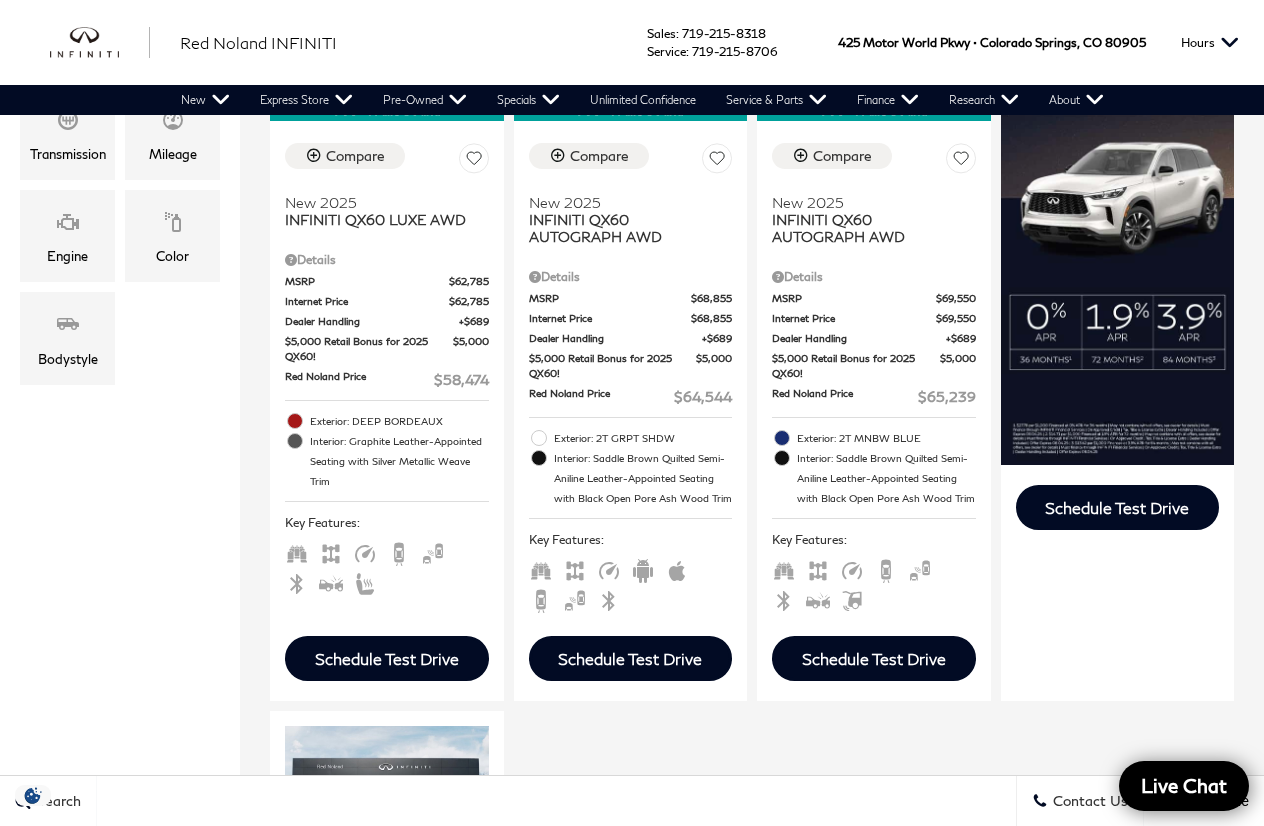 scroll, scrollTop: 607, scrollLeft: 0, axis: vertical 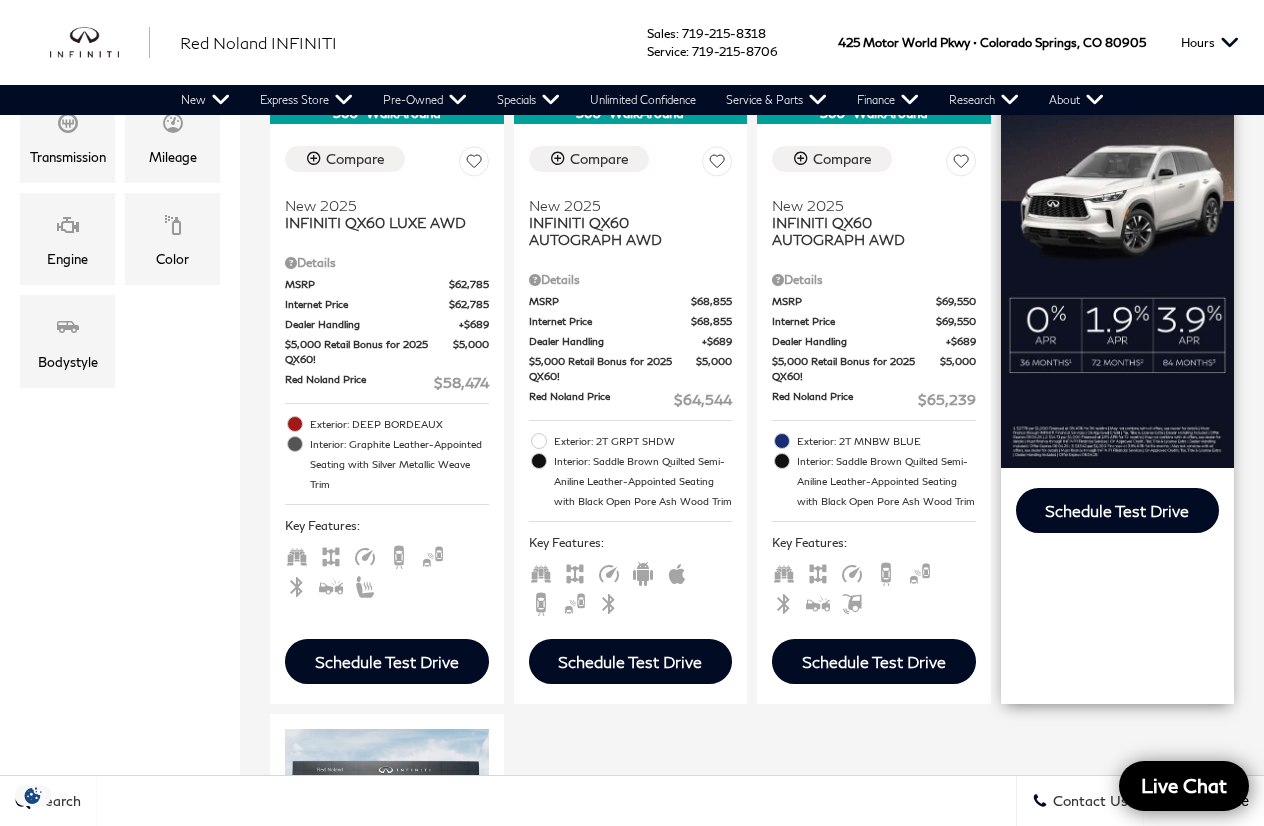 drag, startPoint x: 1252, startPoint y: 155, endPoint x: 1248, endPoint y: 217, distance: 62.1289 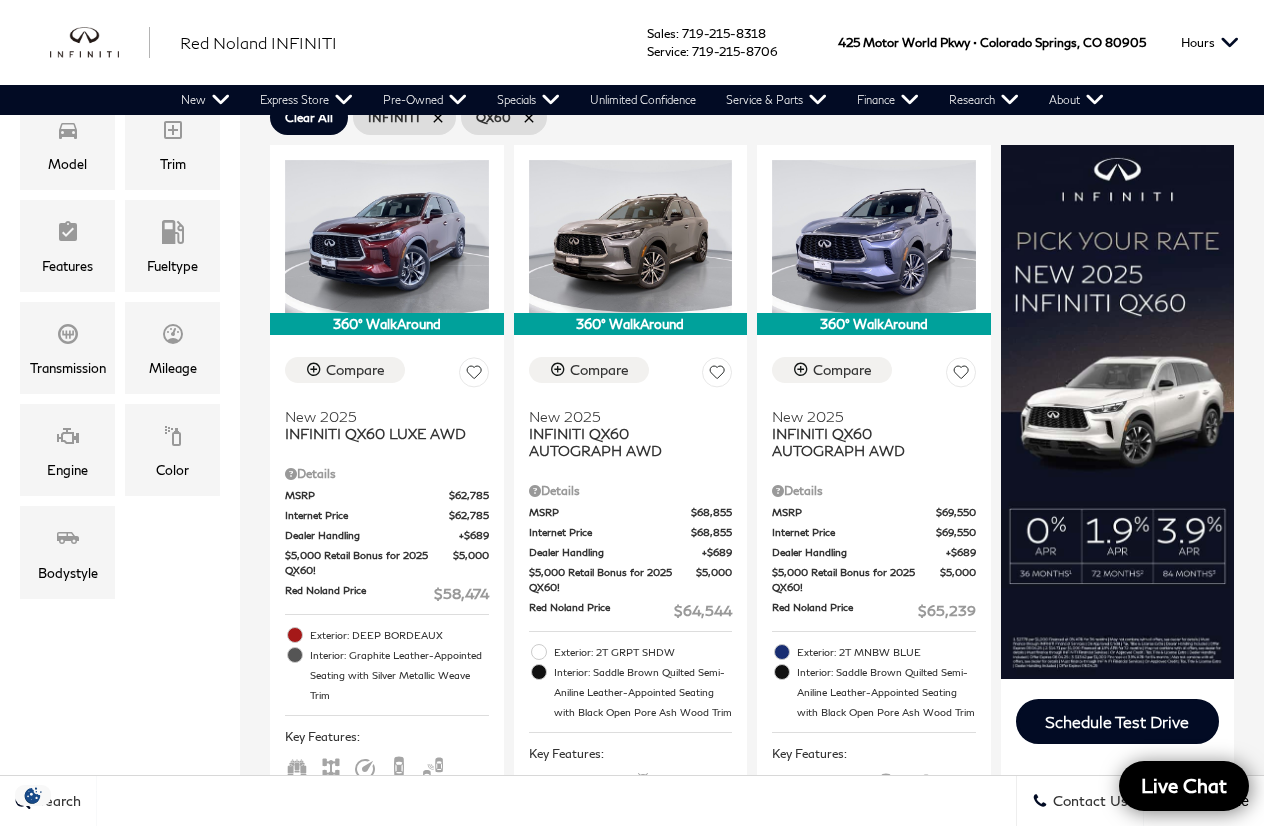 scroll, scrollTop: 378, scrollLeft: 0, axis: vertical 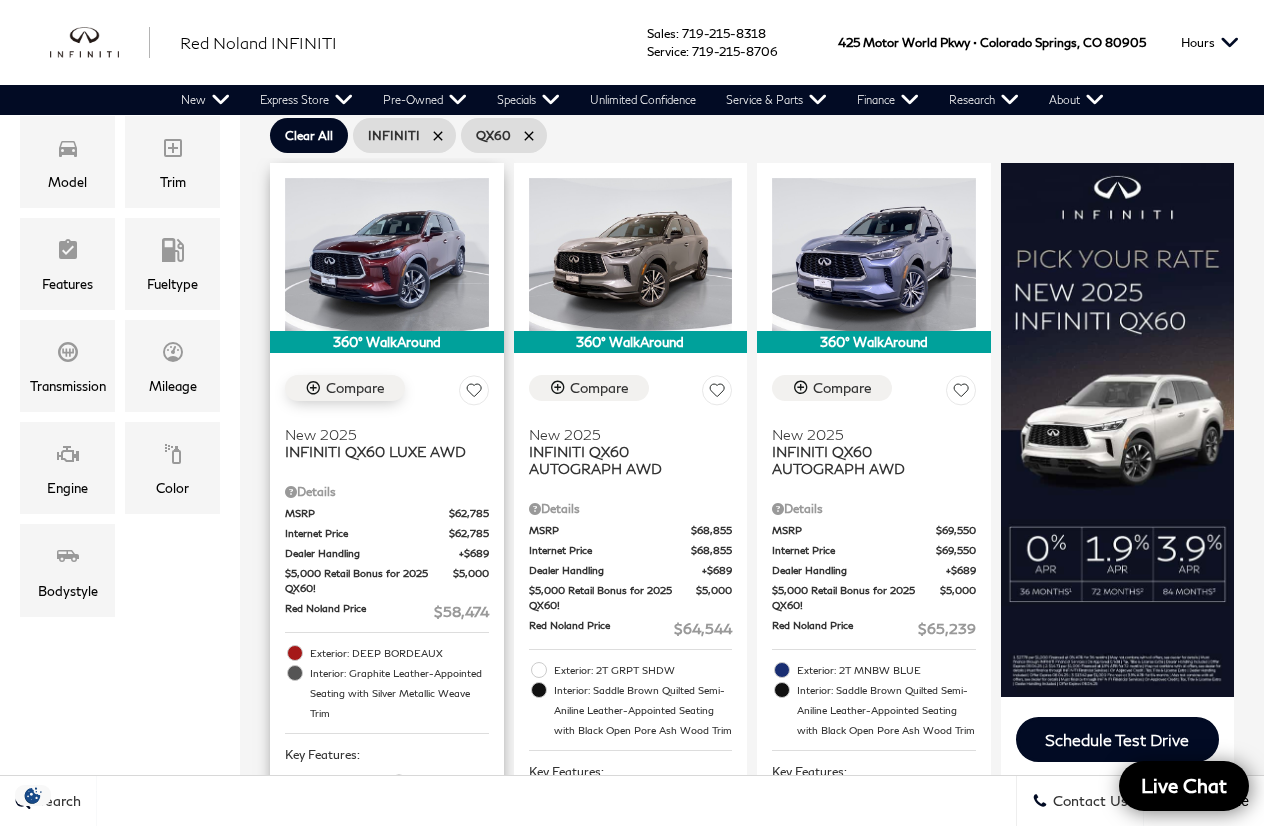 click at bounding box center (315, 387) 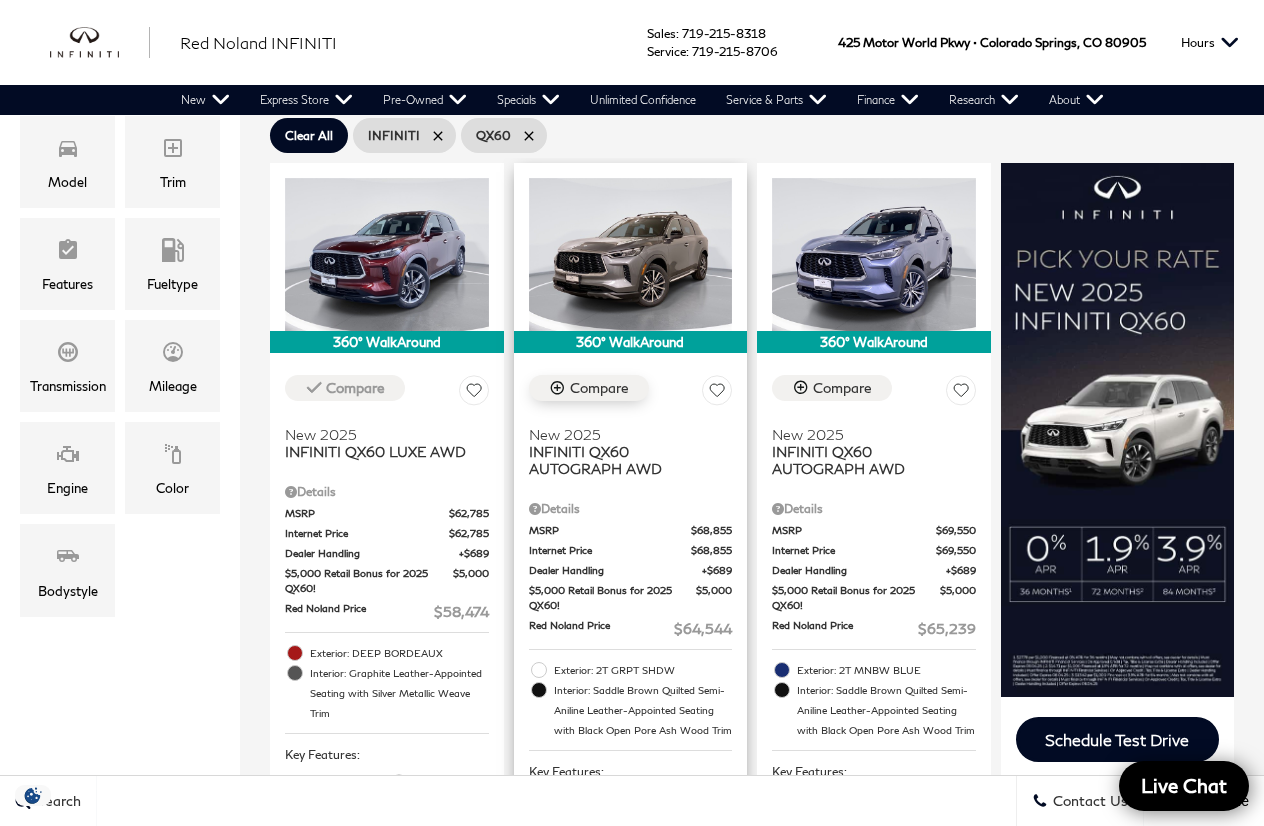 click 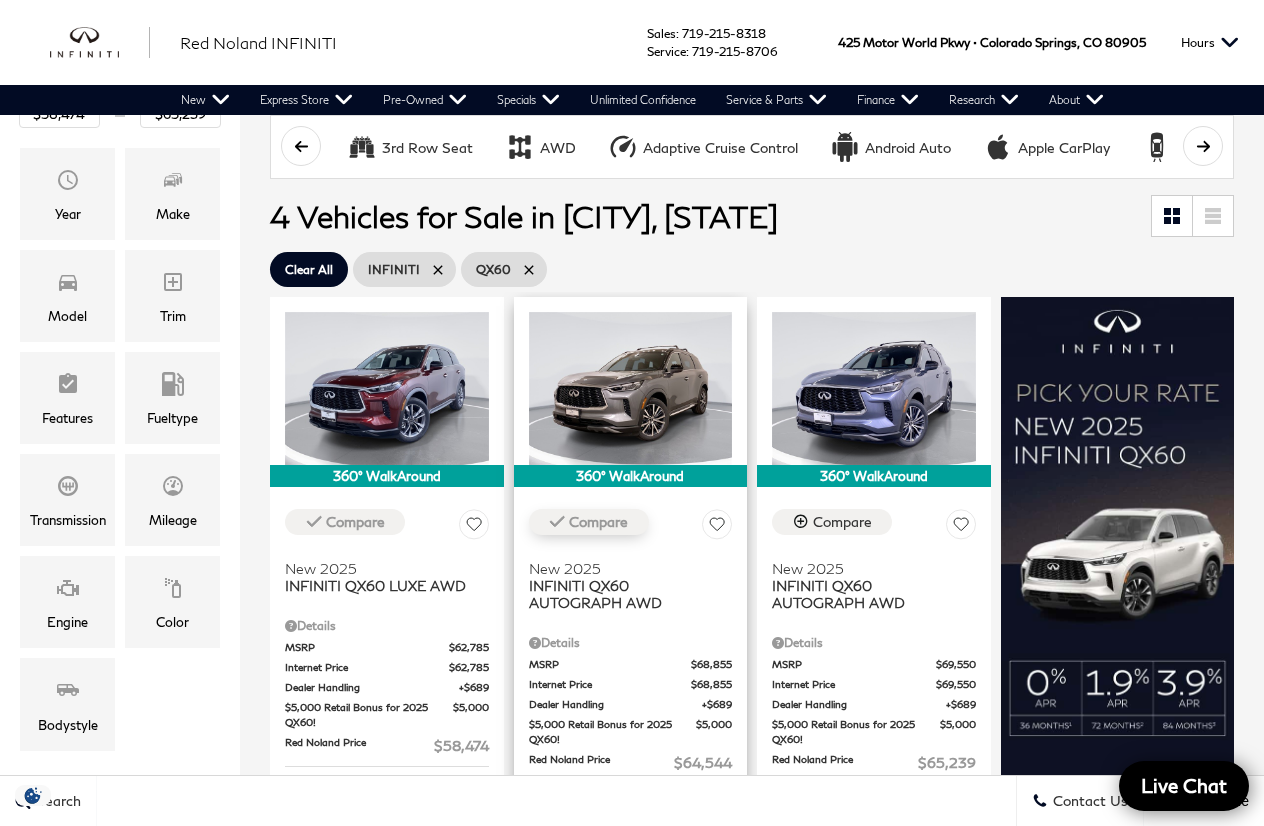 scroll, scrollTop: 247, scrollLeft: 0, axis: vertical 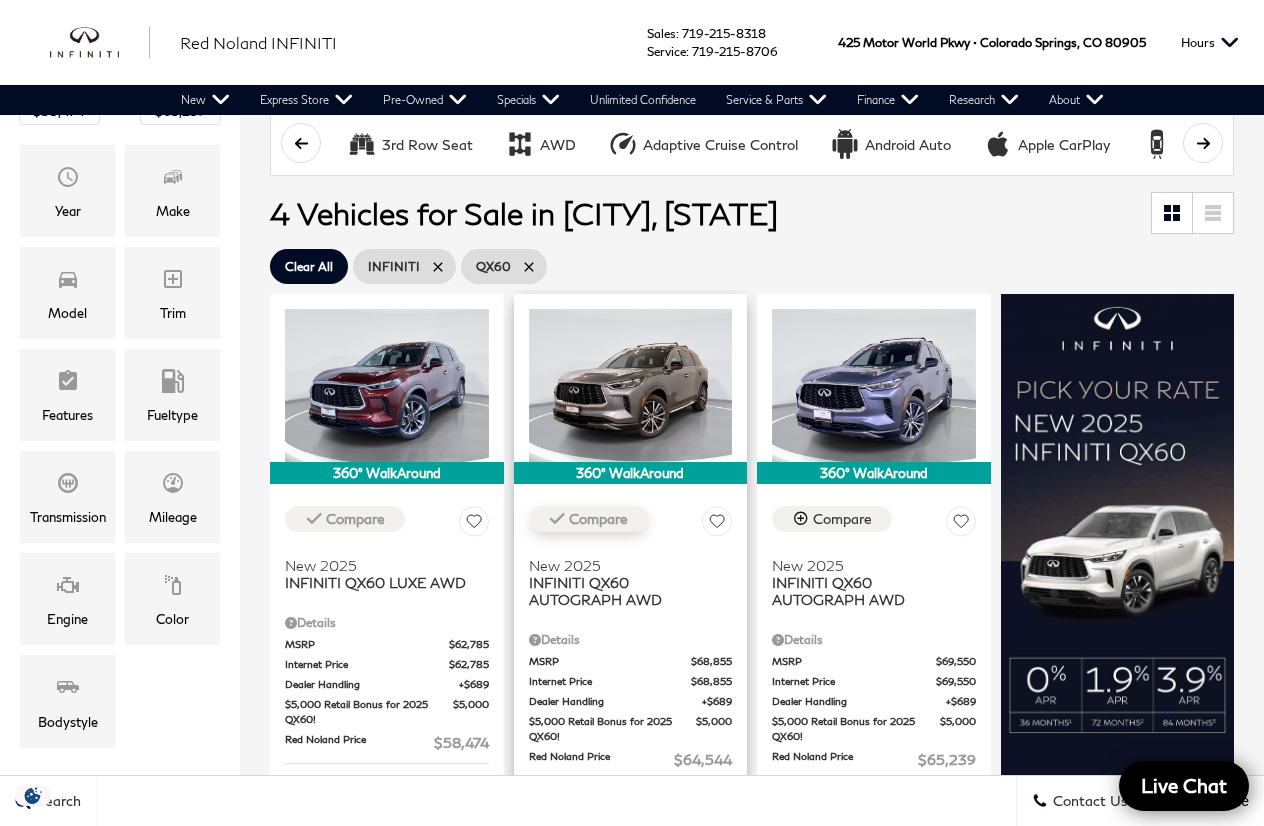 drag, startPoint x: 1196, startPoint y: 780, endPoint x: 1177, endPoint y: 795, distance: 24.207438 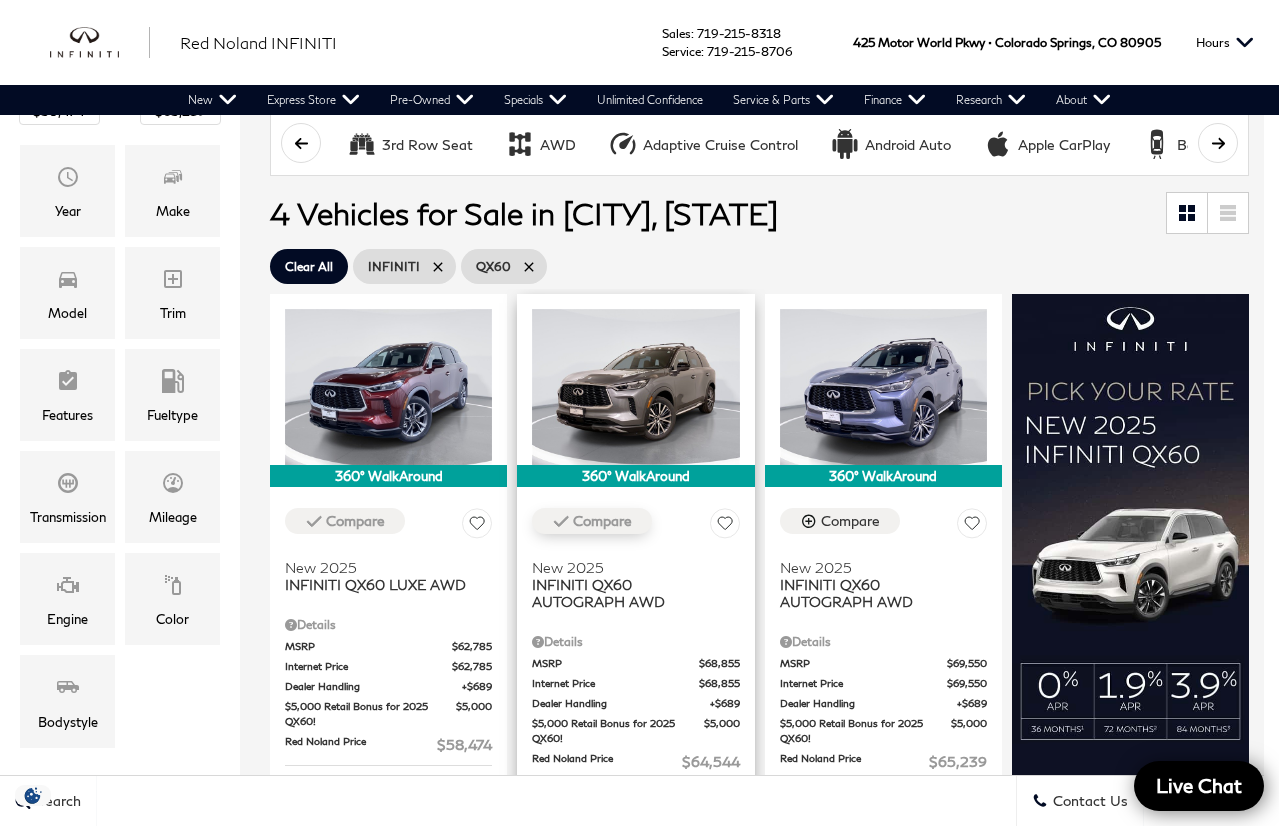 click at bounding box center (632, 4508) 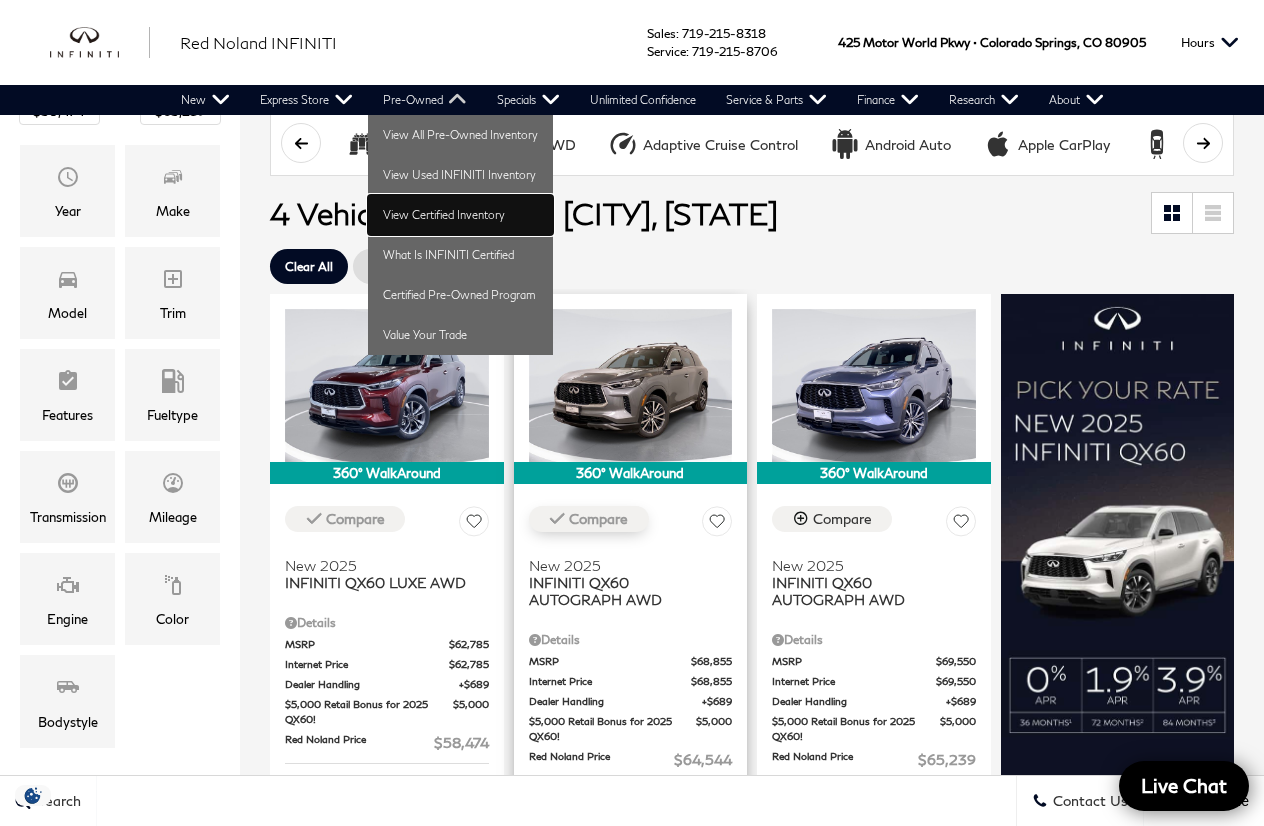 click on "View Certified Inventory" at bounding box center [460, 215] 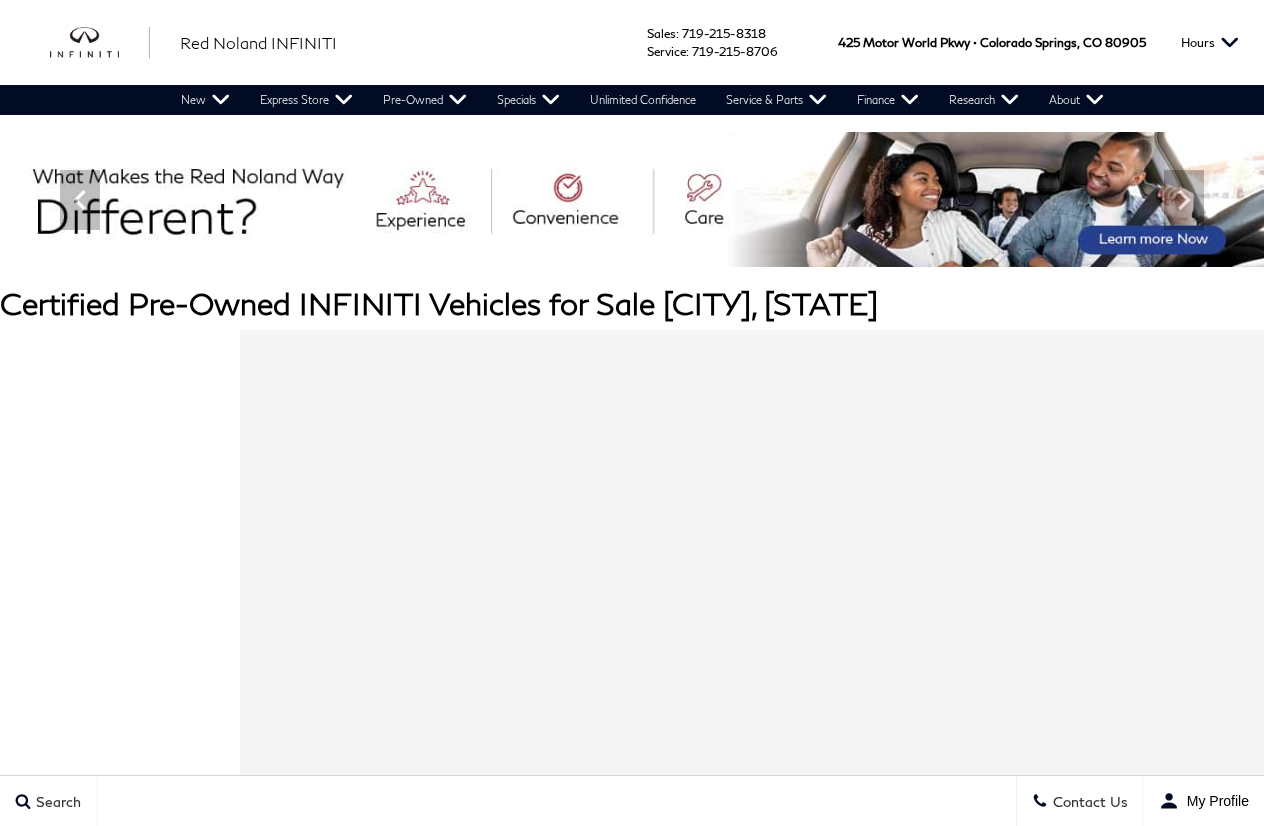 scroll, scrollTop: 0, scrollLeft: 0, axis: both 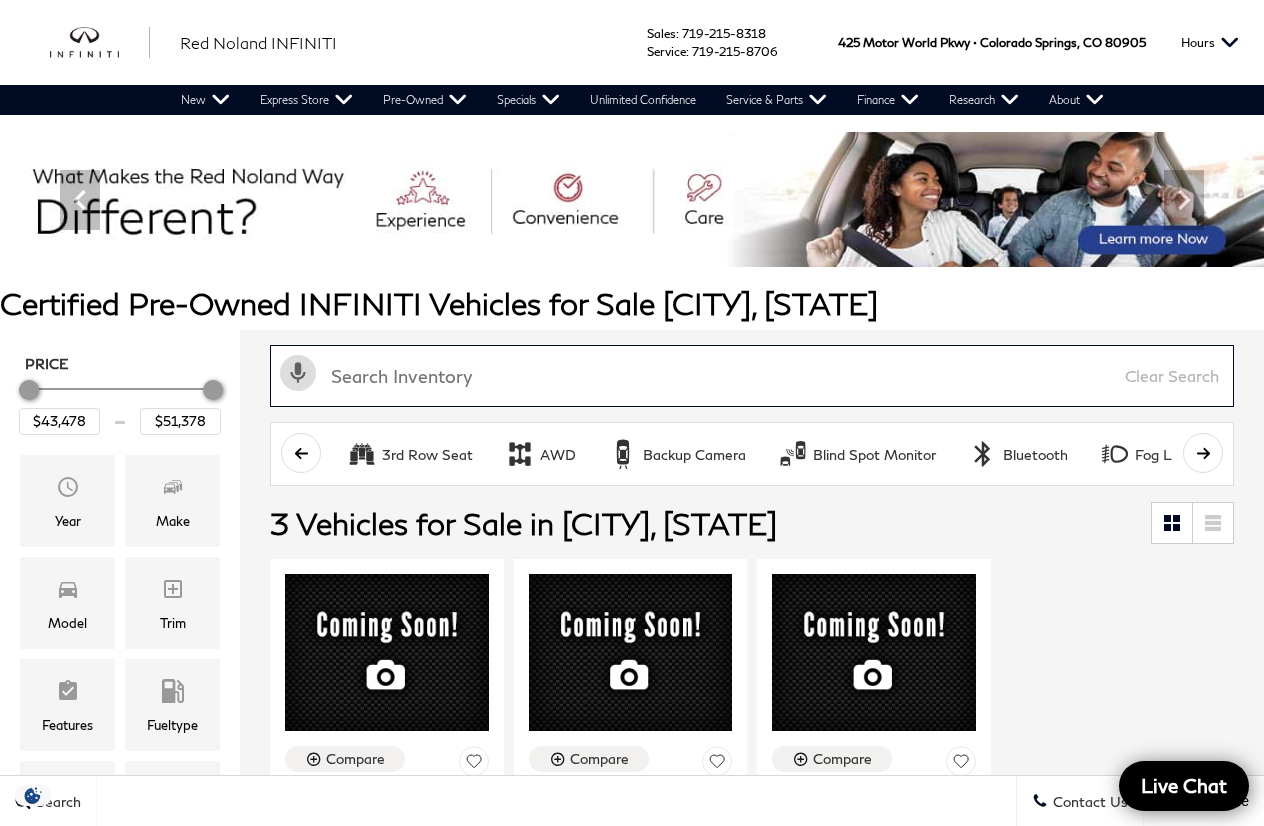 click at bounding box center (752, 376) 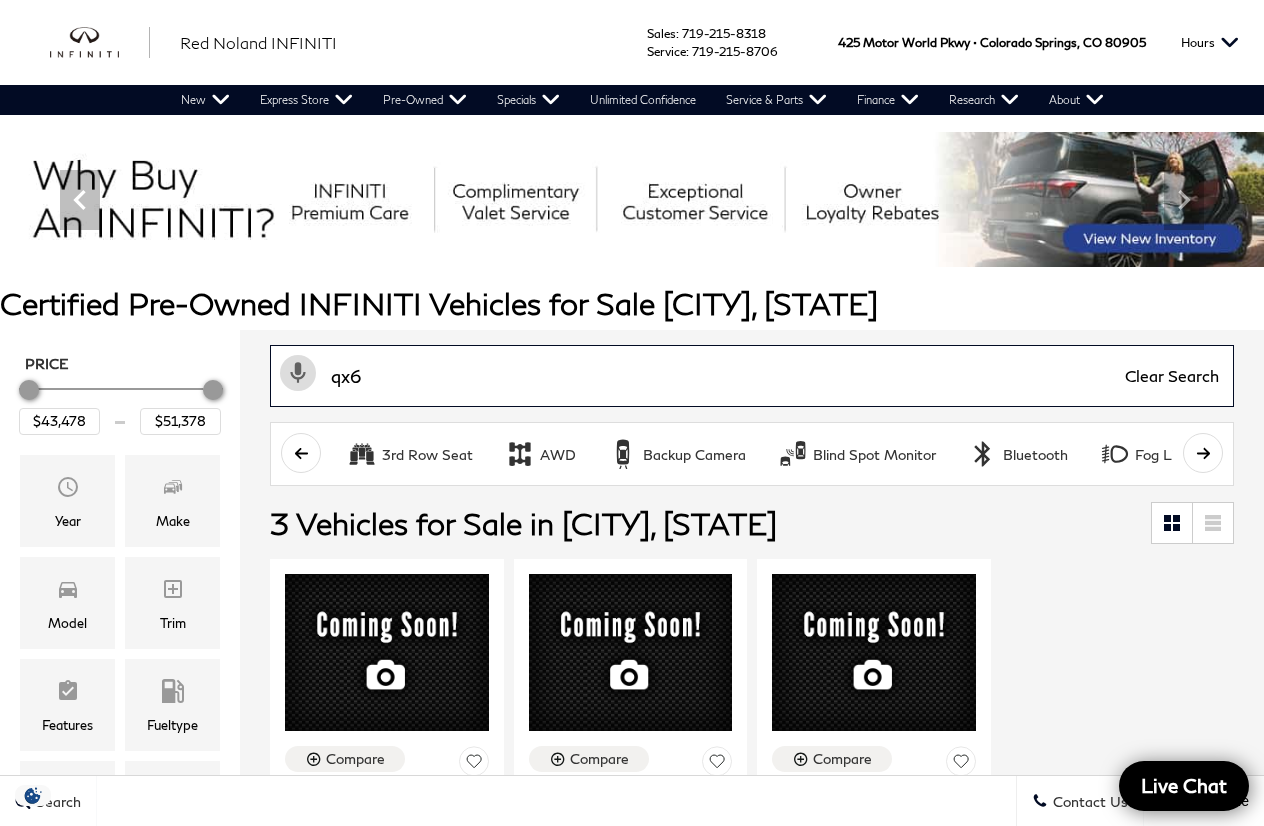 type on "qx60" 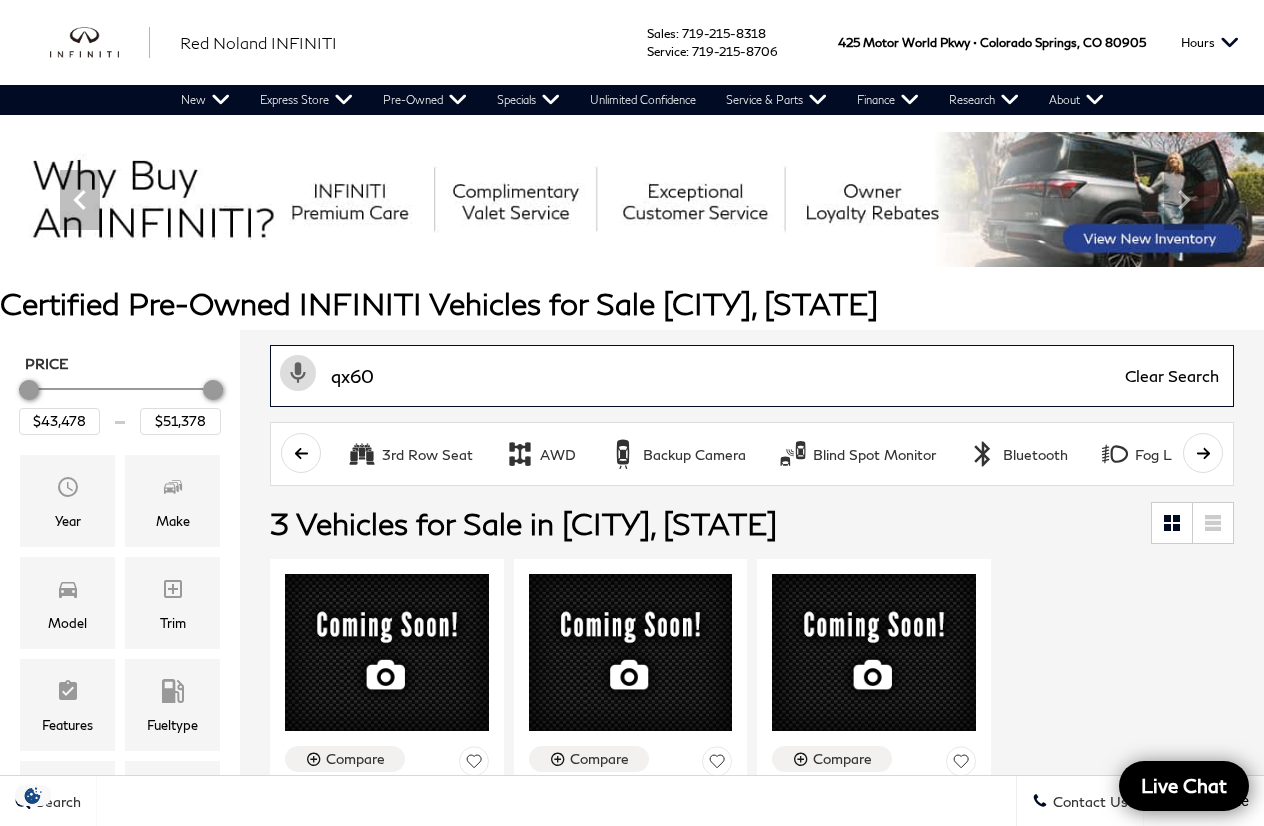 type on "$46,678" 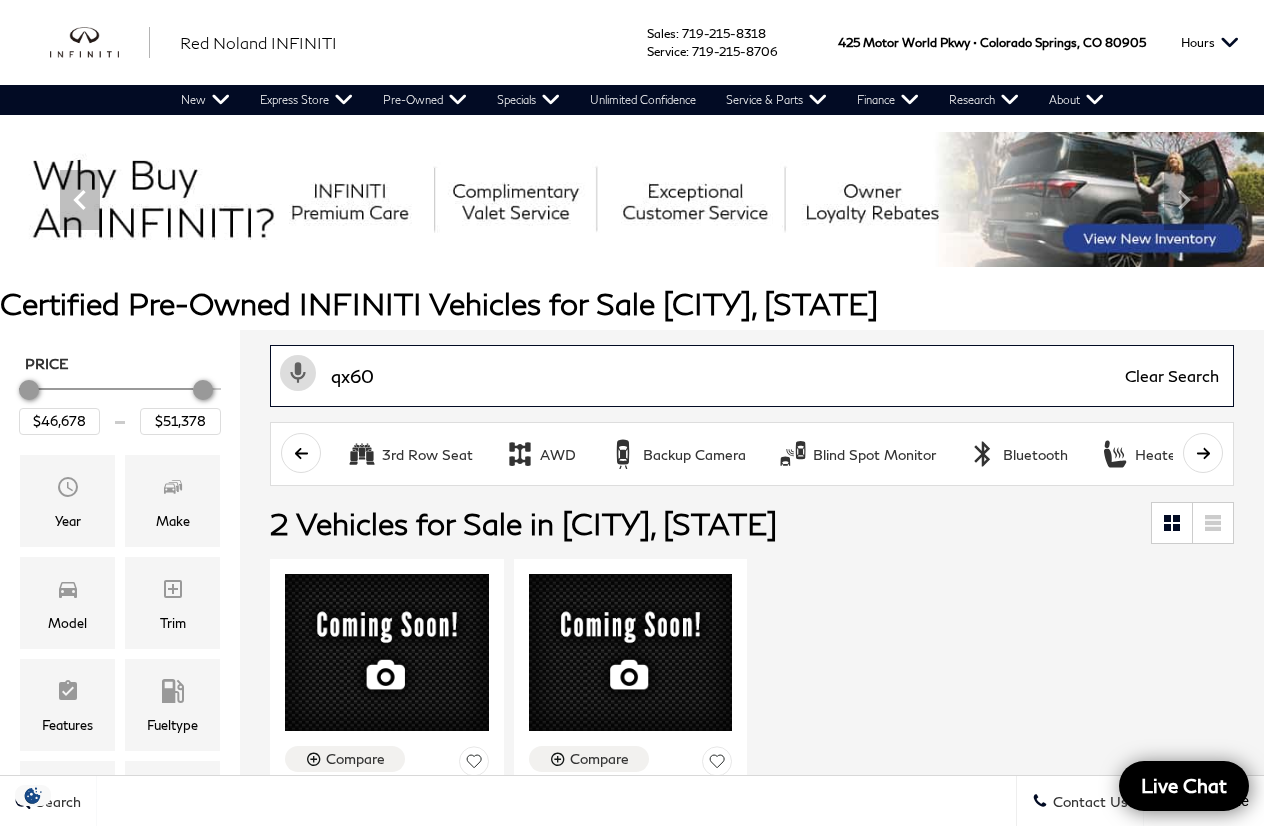 type on "qx60" 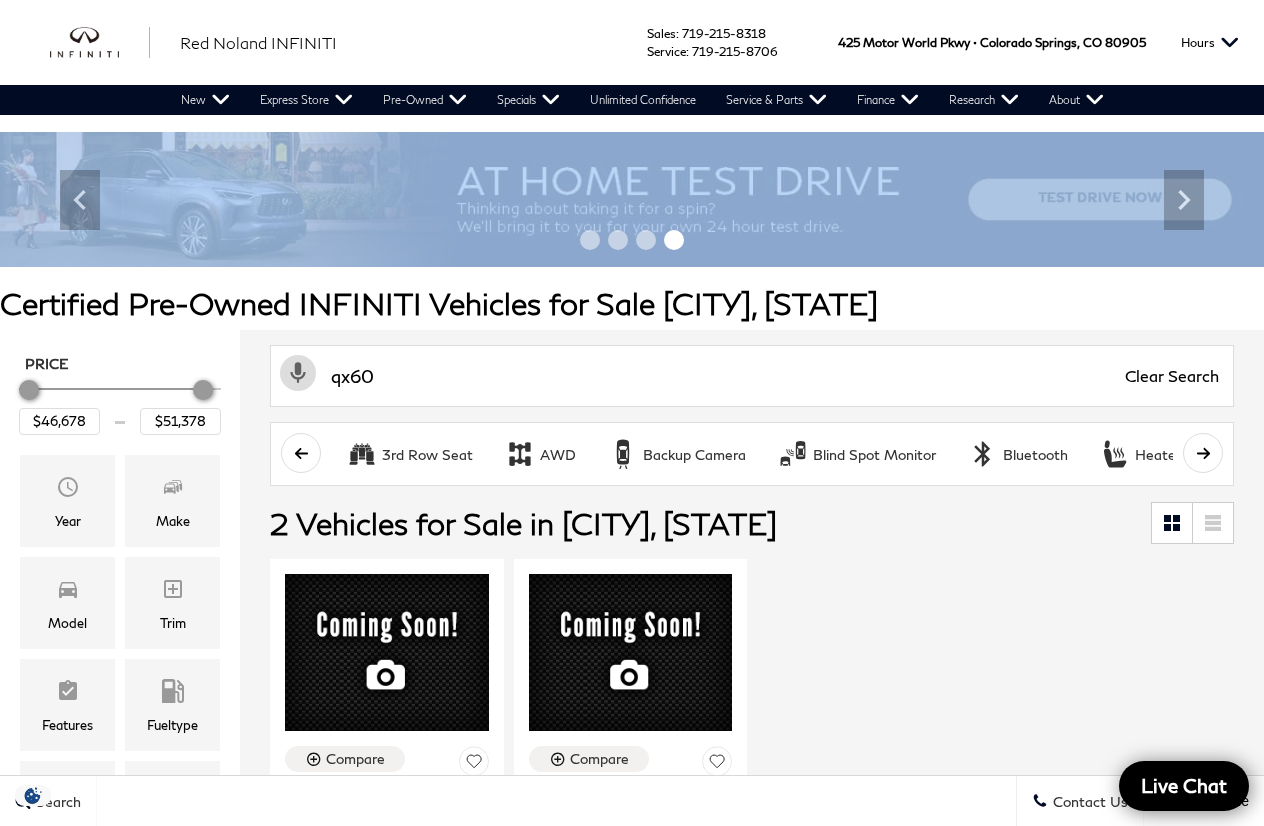 drag, startPoint x: 1255, startPoint y: 108, endPoint x: 1252, endPoint y: 178, distance: 70.064255 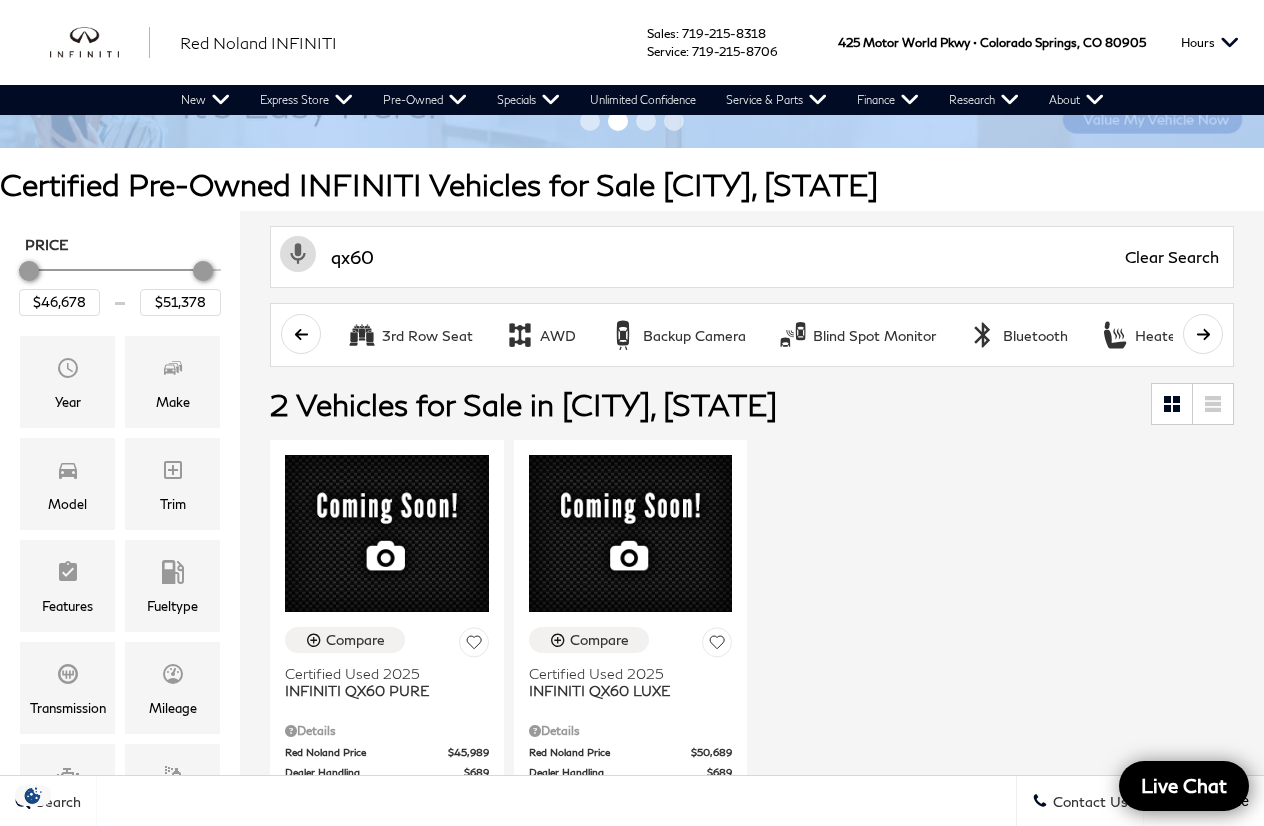 scroll, scrollTop: 0, scrollLeft: 0, axis: both 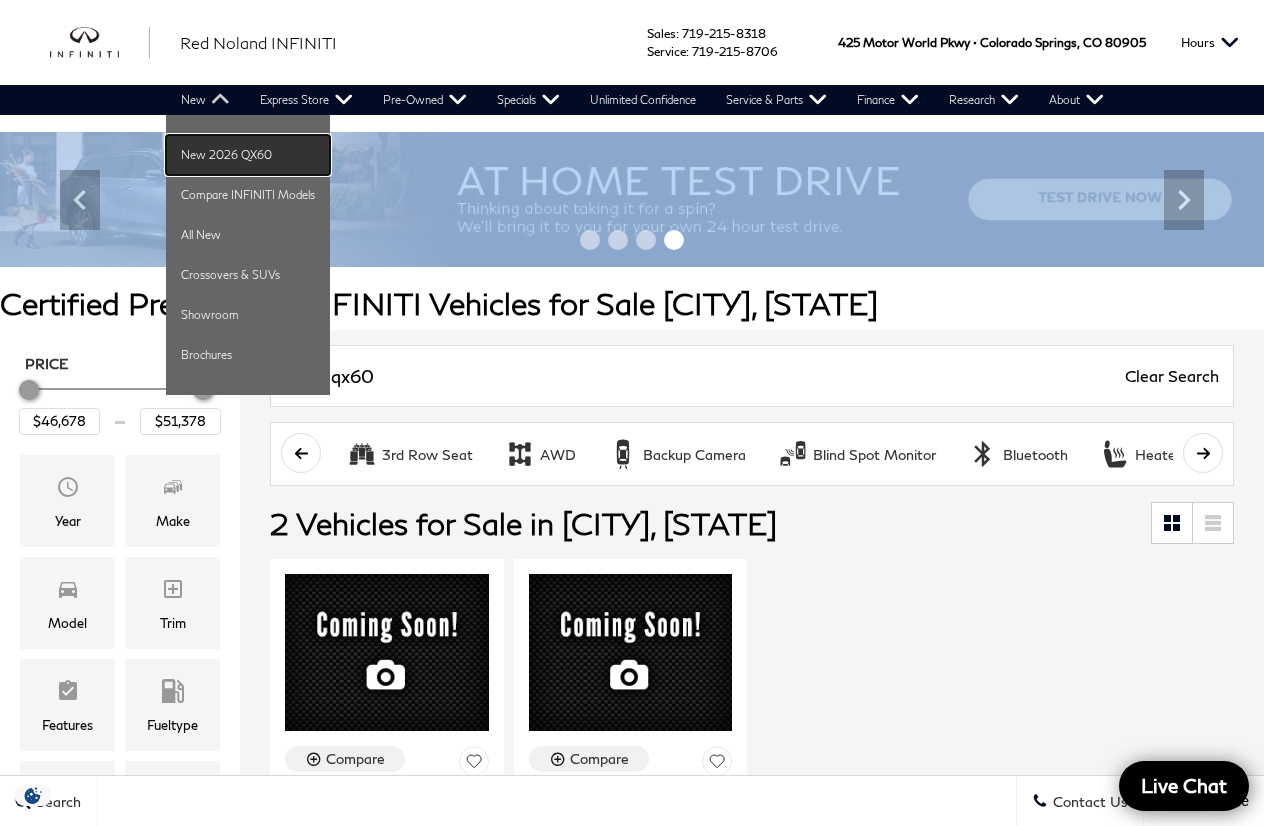 click on "New 2026 QX60" at bounding box center [248, 155] 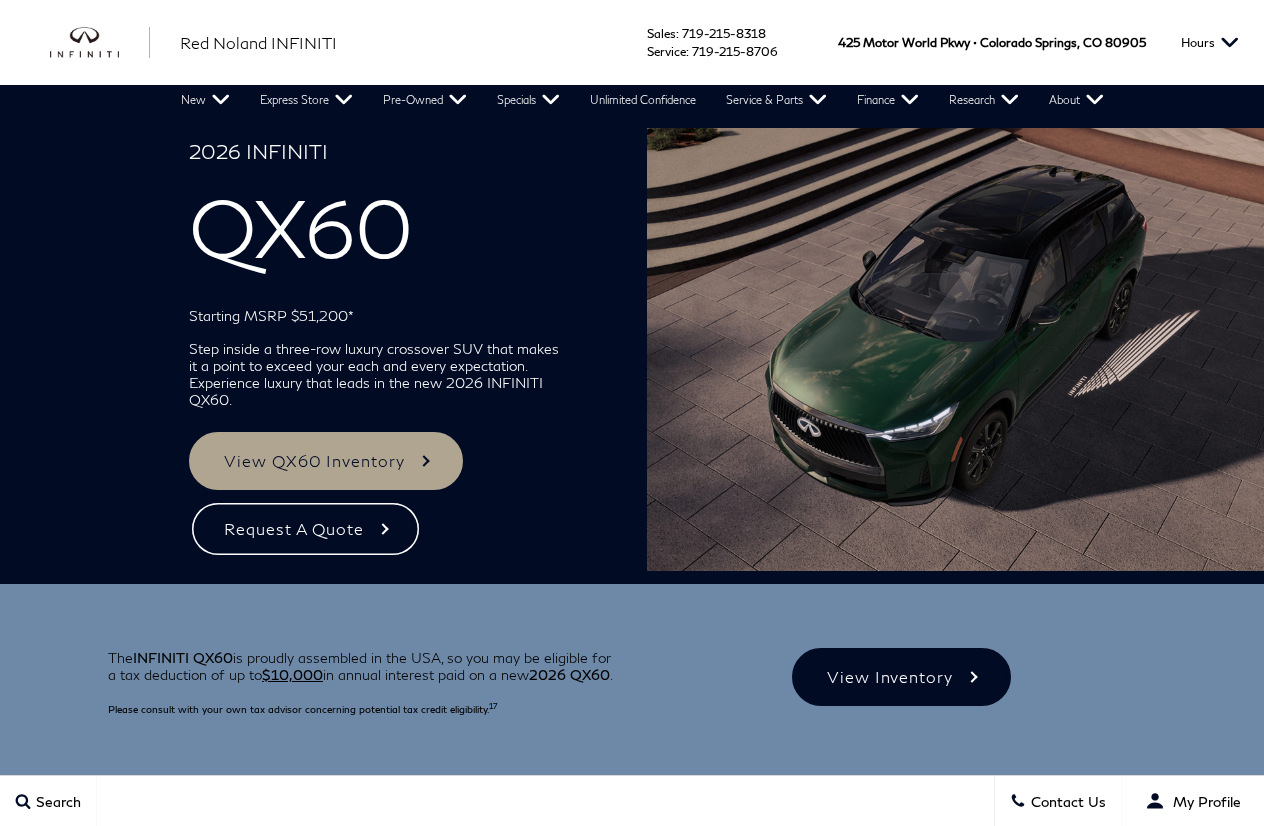 scroll, scrollTop: 0, scrollLeft: 0, axis: both 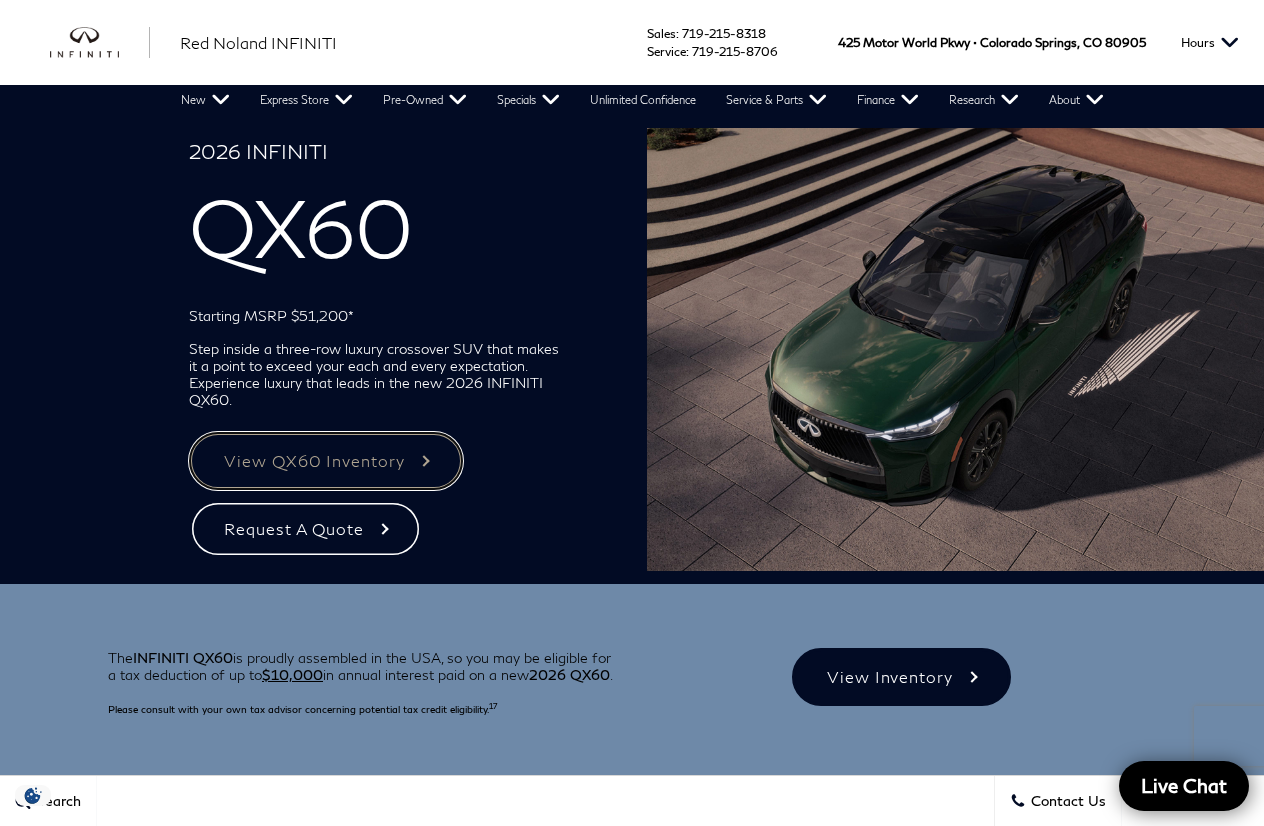 click on "View QX60 Inventory" at bounding box center [326, 461] 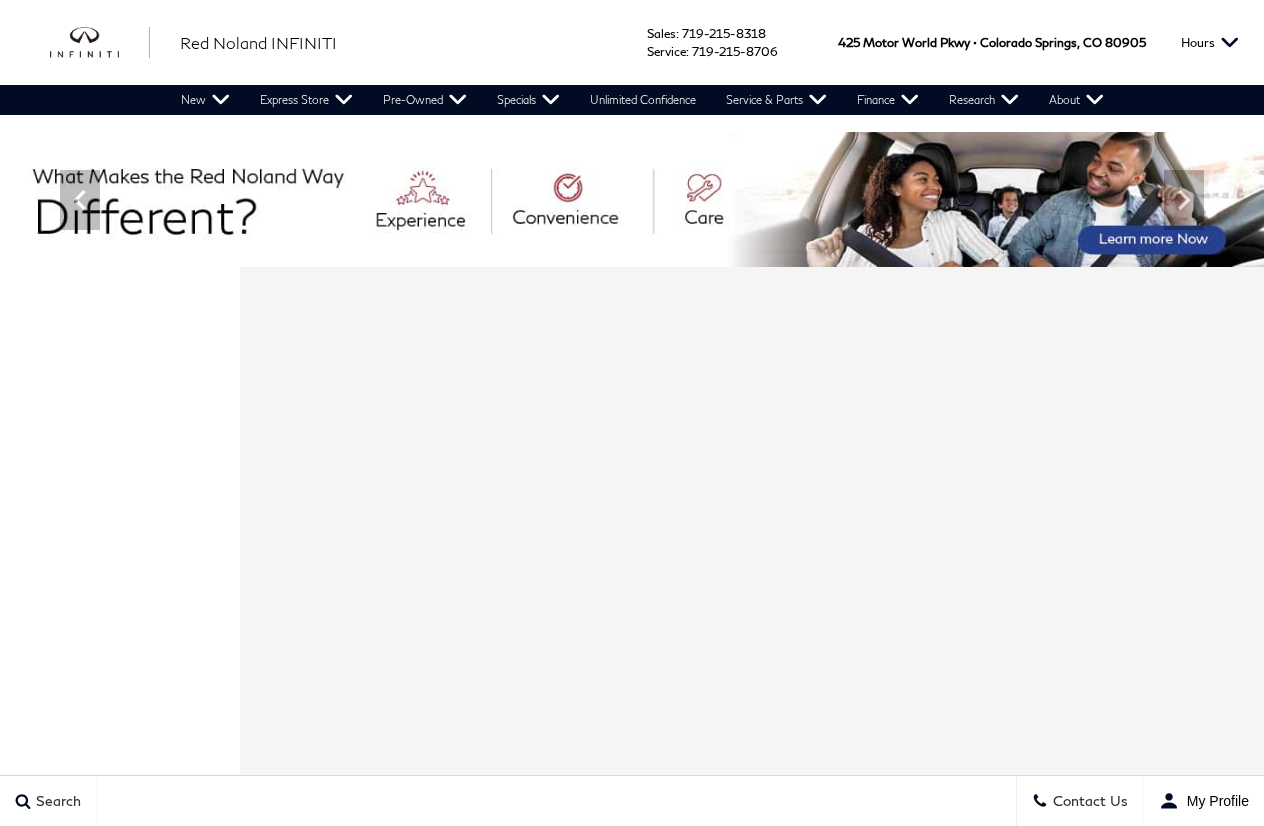 scroll, scrollTop: 0, scrollLeft: 0, axis: both 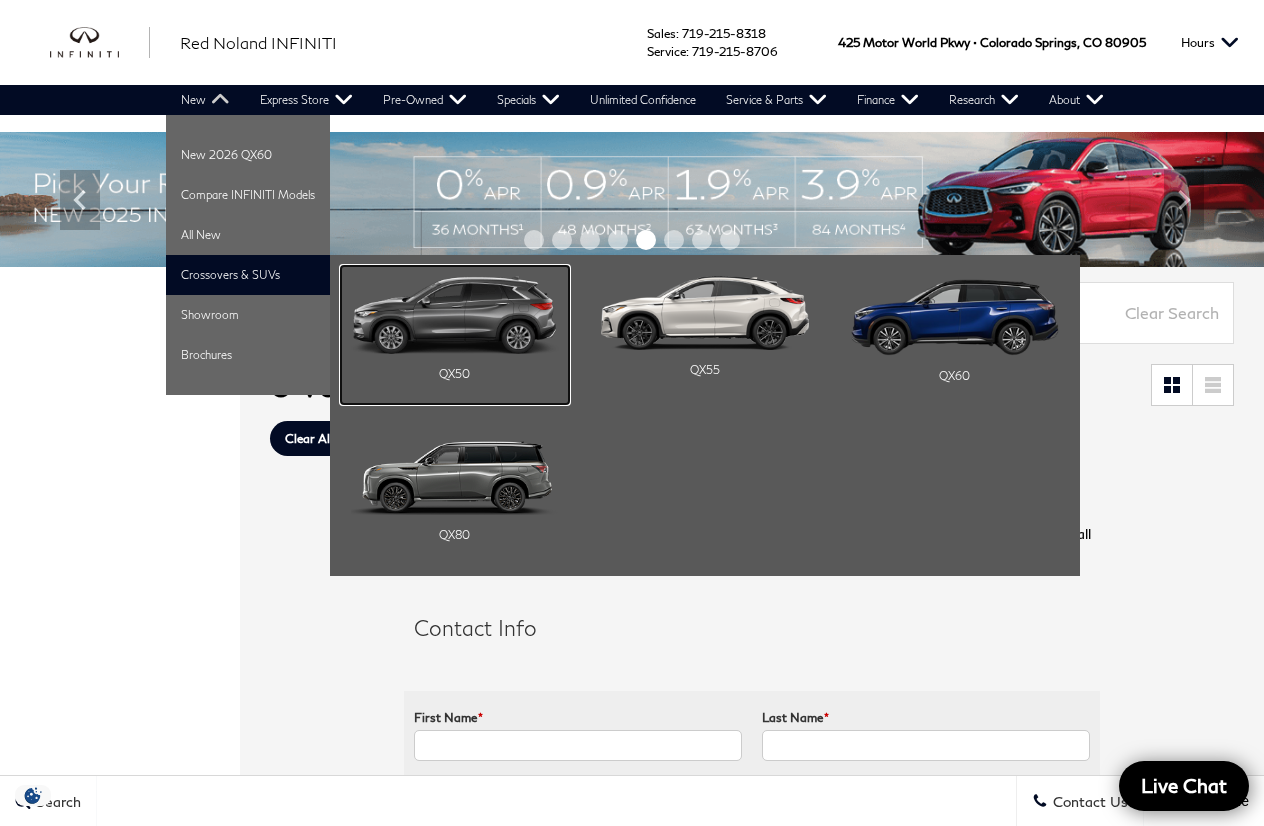 click at bounding box center (455, 315) 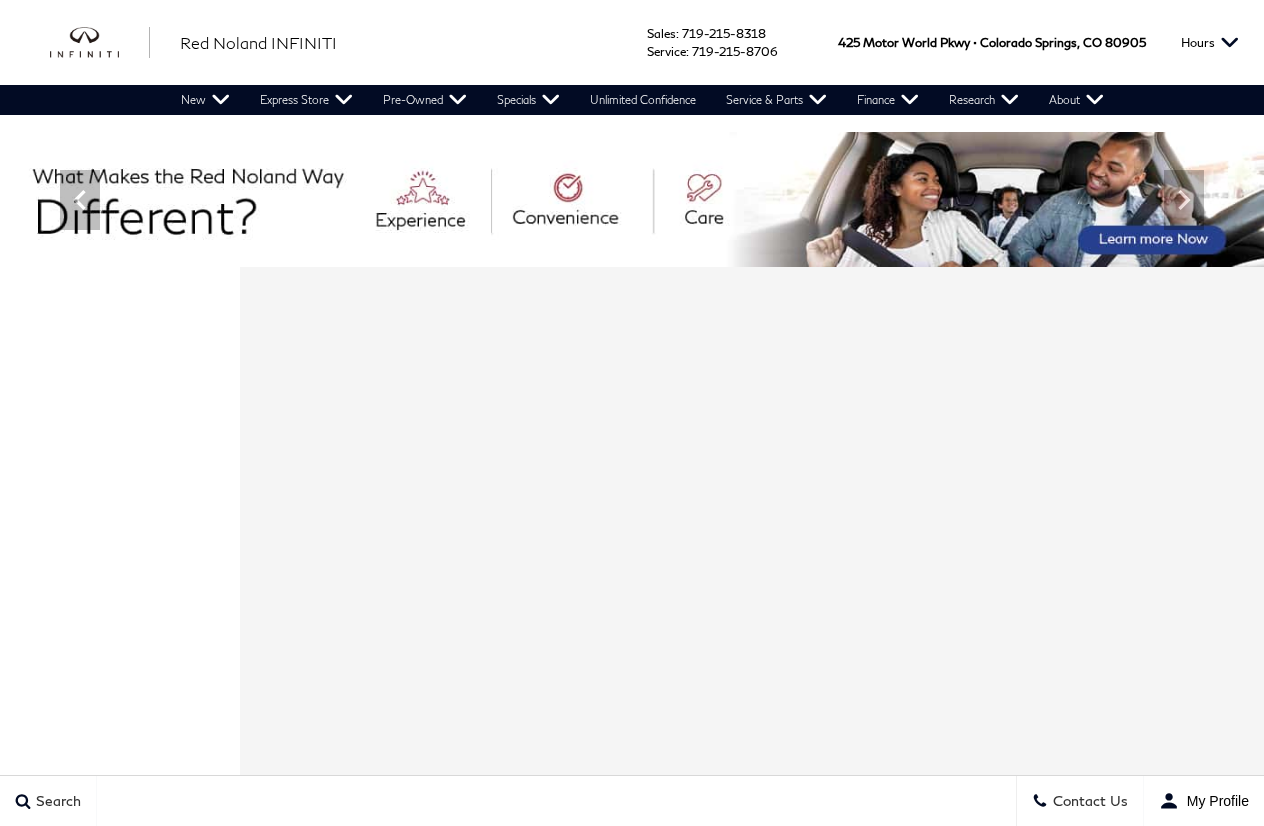 scroll, scrollTop: 0, scrollLeft: 0, axis: both 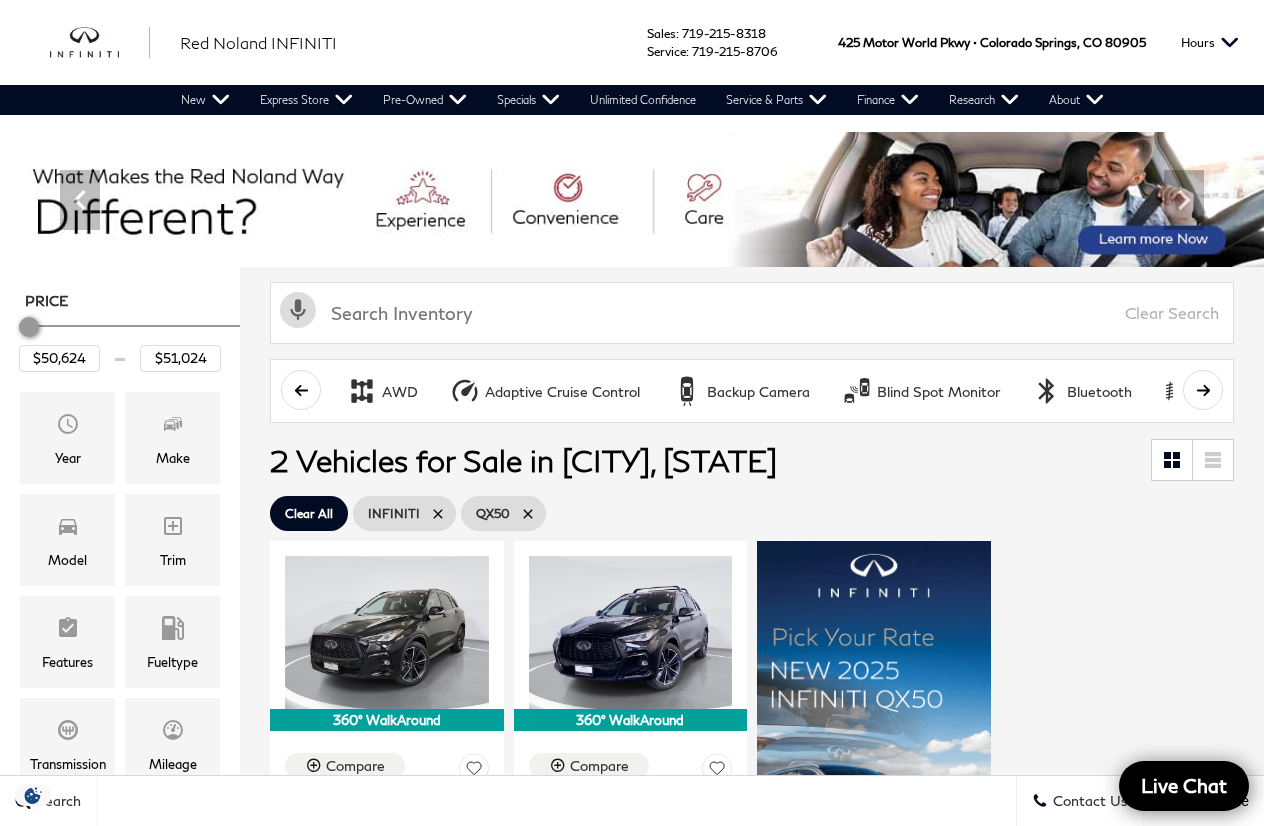 drag, startPoint x: 1250, startPoint y: 95, endPoint x: 1252, endPoint y: 122, distance: 27.073973 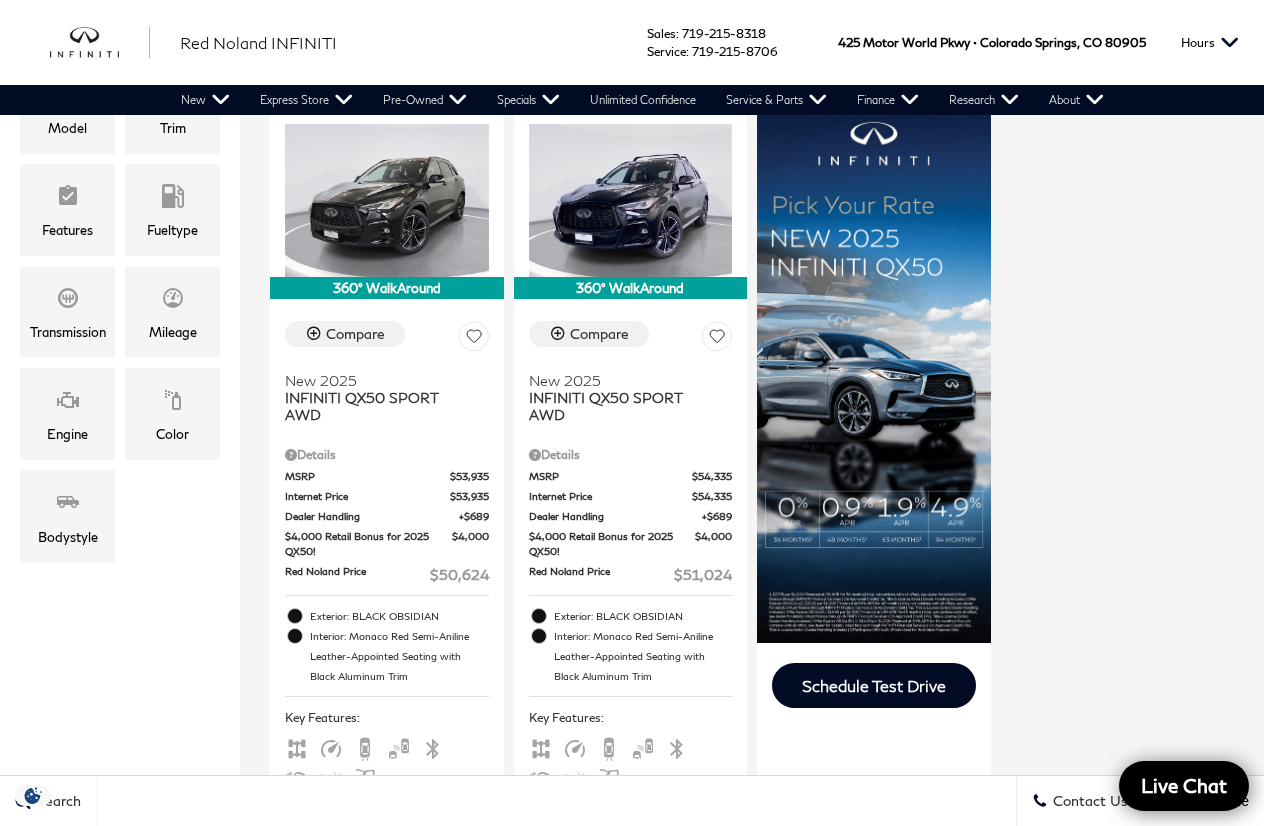 scroll, scrollTop: 398, scrollLeft: 0, axis: vertical 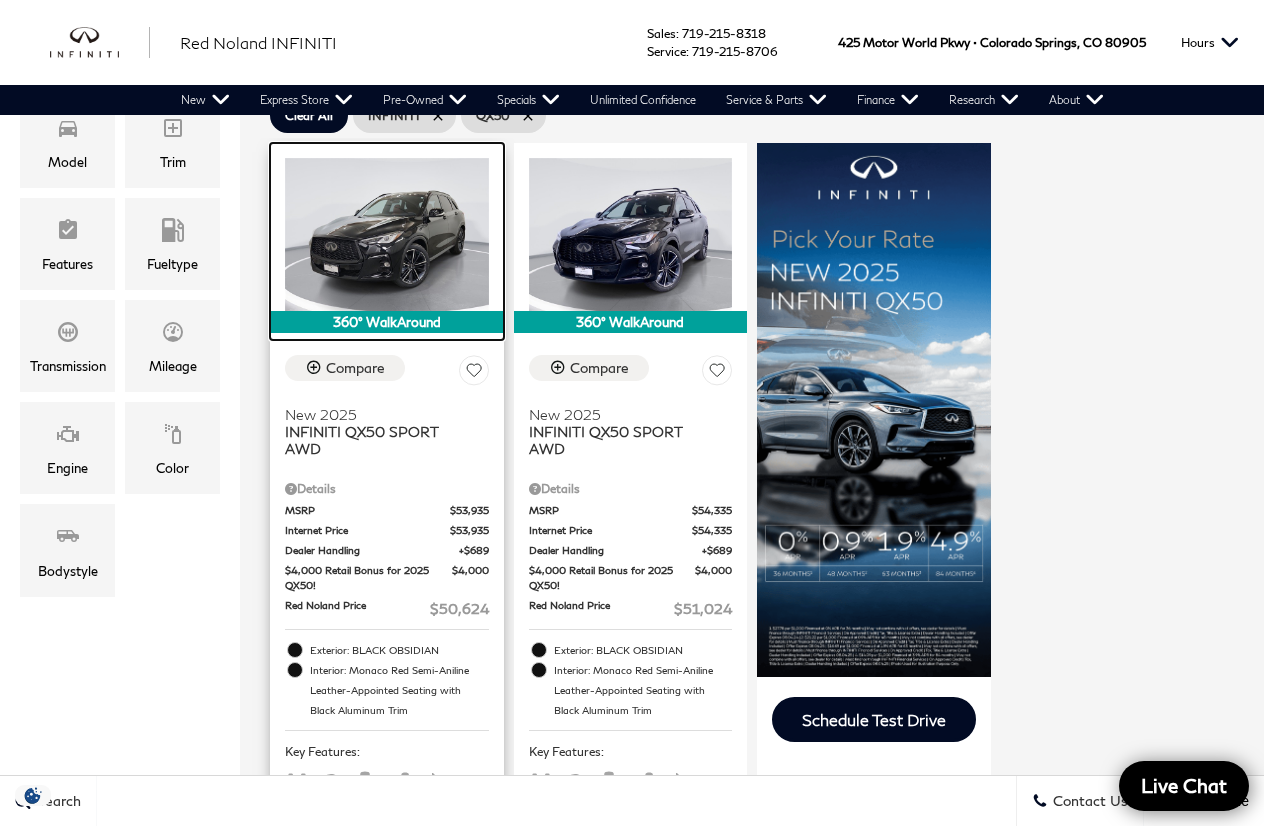 click at bounding box center [387, 234] 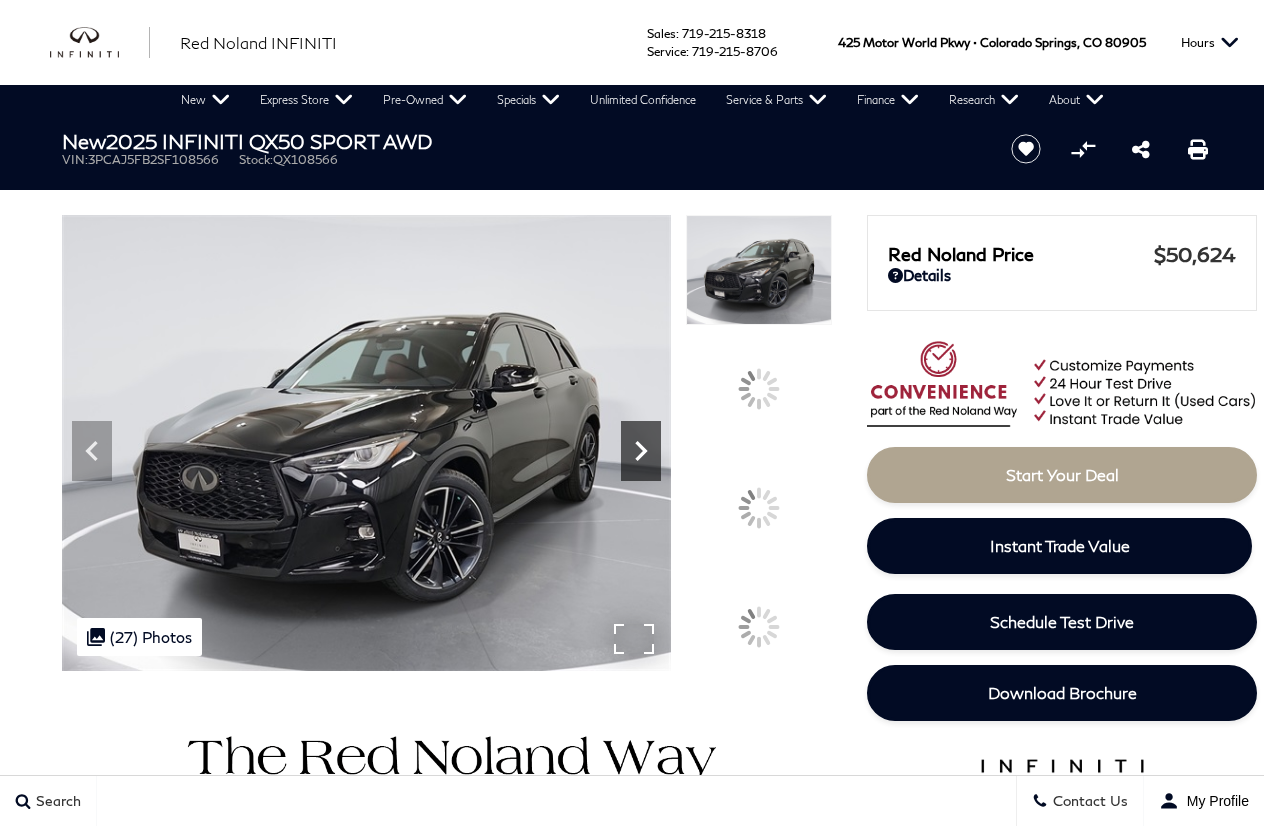 scroll, scrollTop: 0, scrollLeft: 0, axis: both 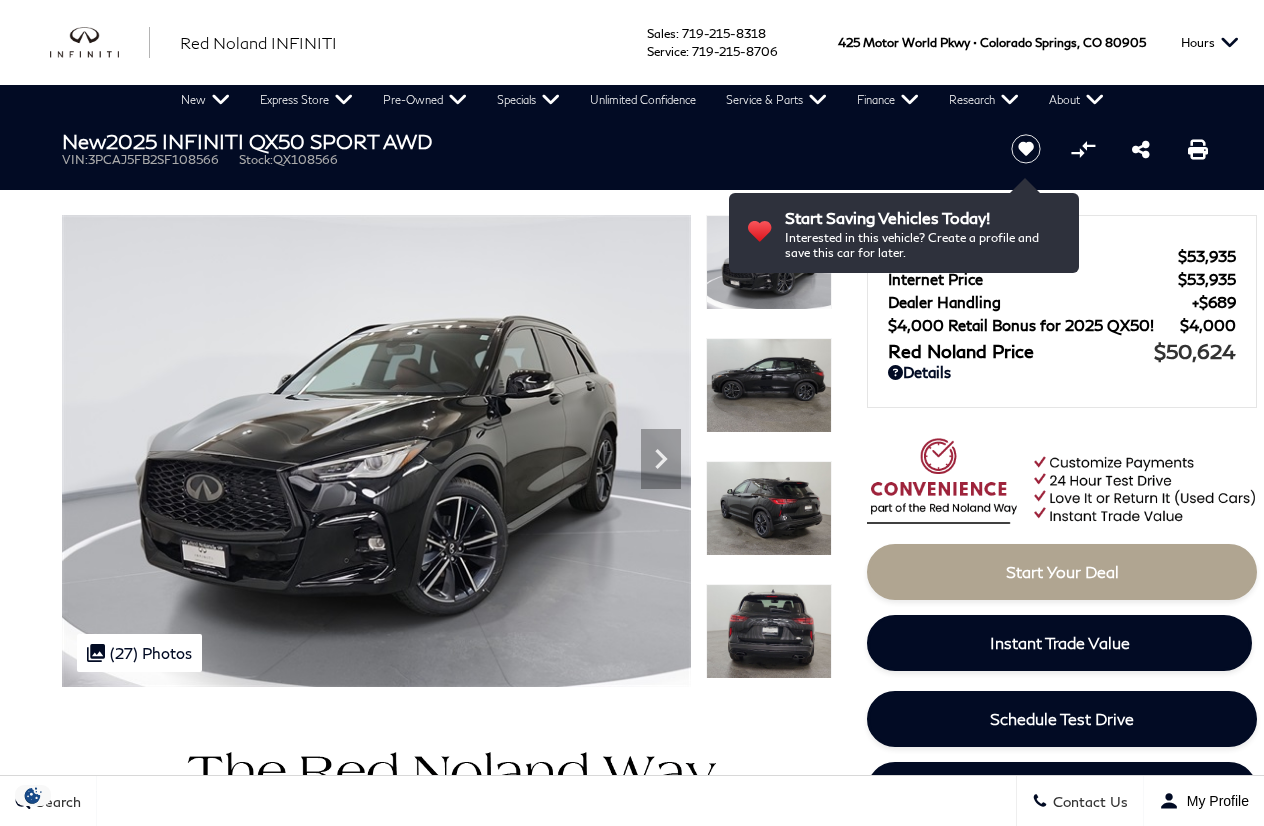click at bounding box center [769, 385] 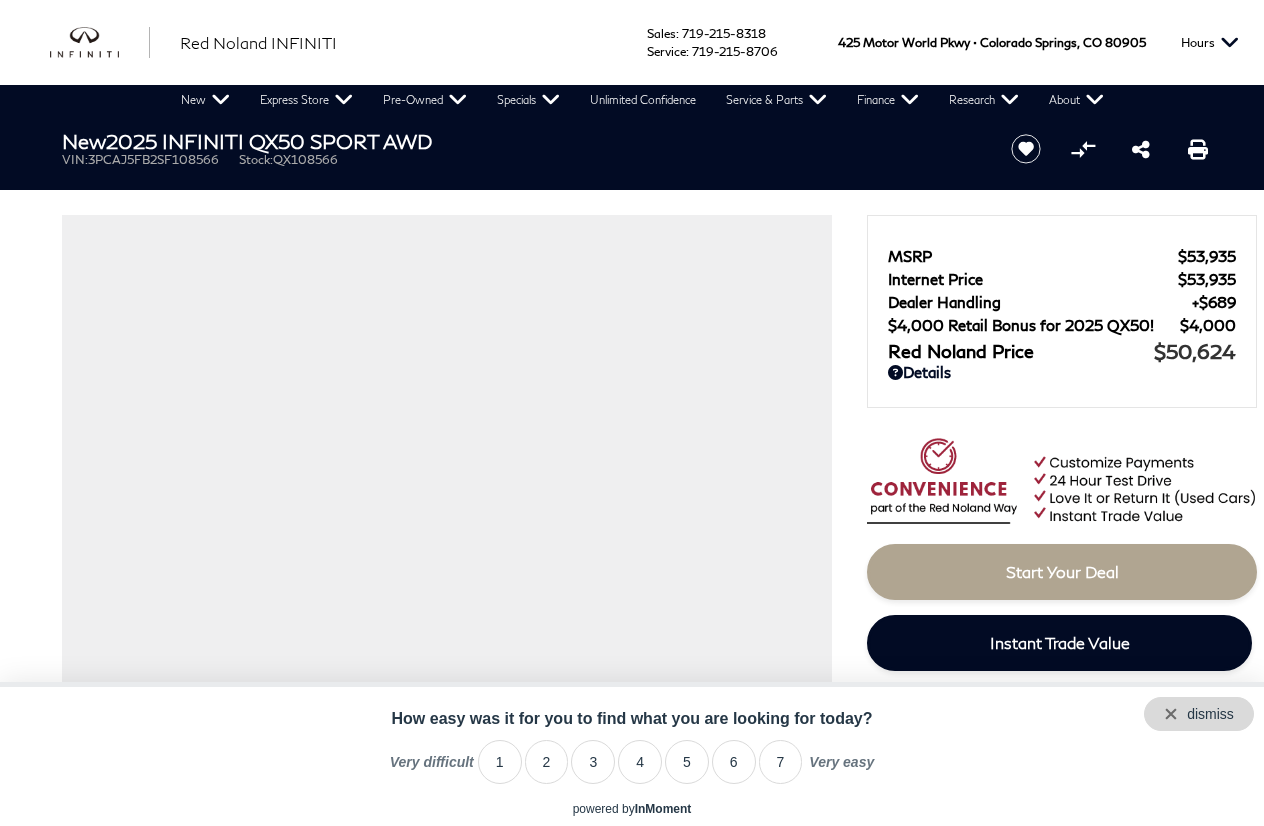 click on "dismiss" at bounding box center [1199, 714] 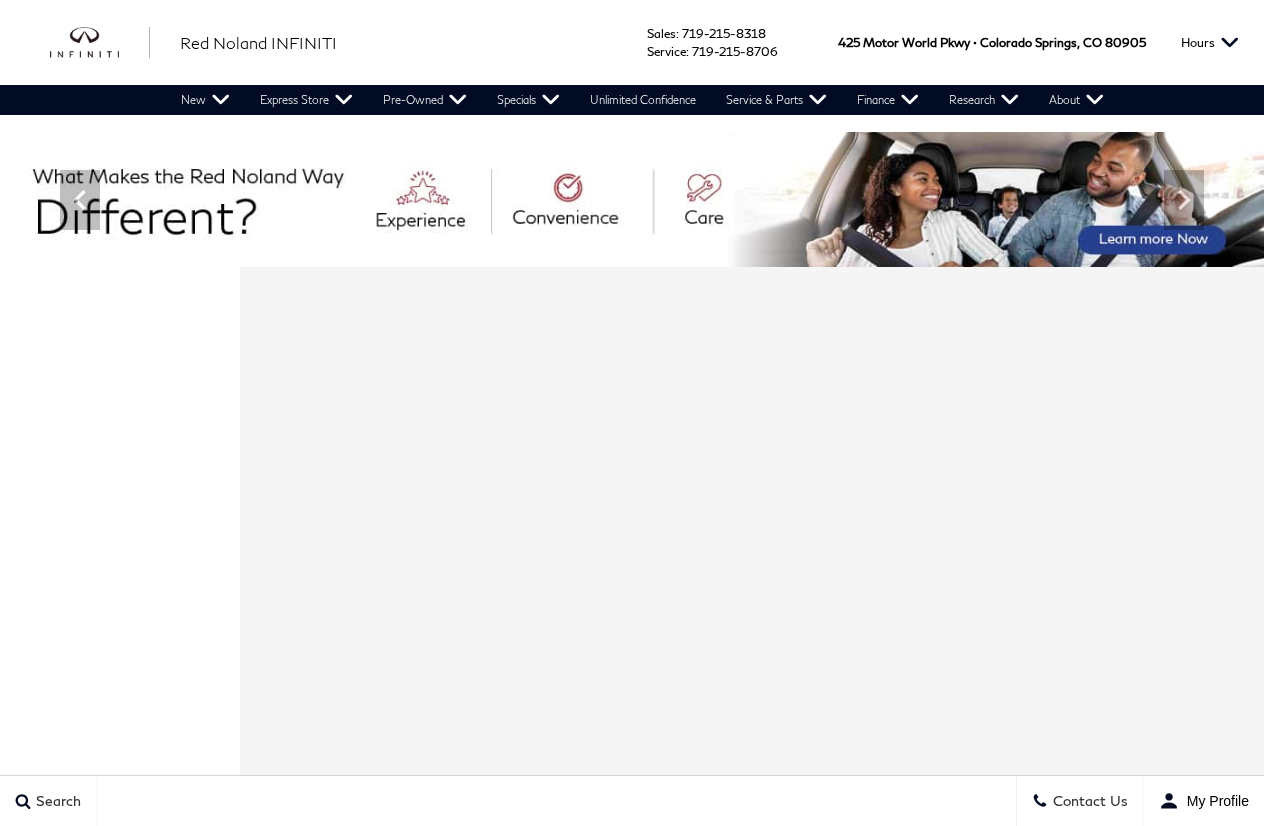 scroll, scrollTop: 398, scrollLeft: 0, axis: vertical 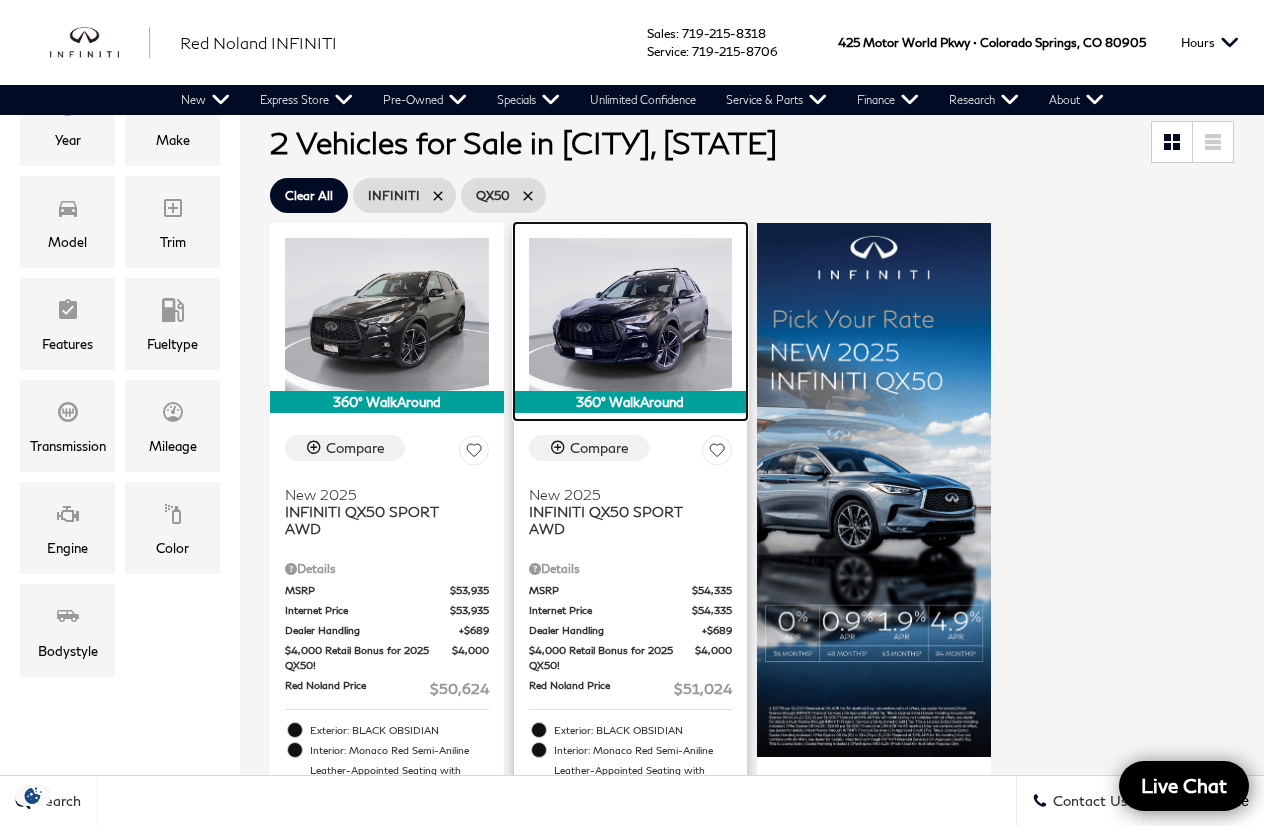 click at bounding box center [631, 314] 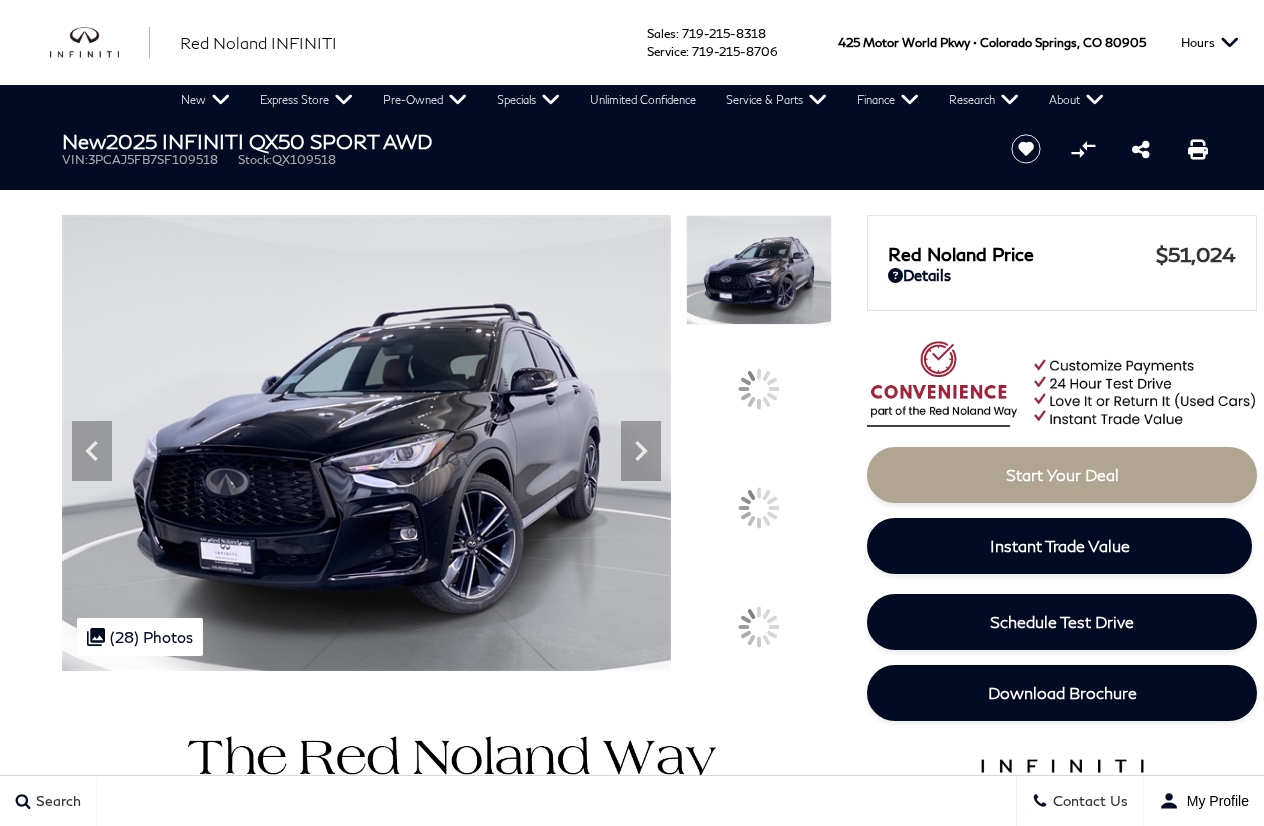 scroll, scrollTop: 0, scrollLeft: 0, axis: both 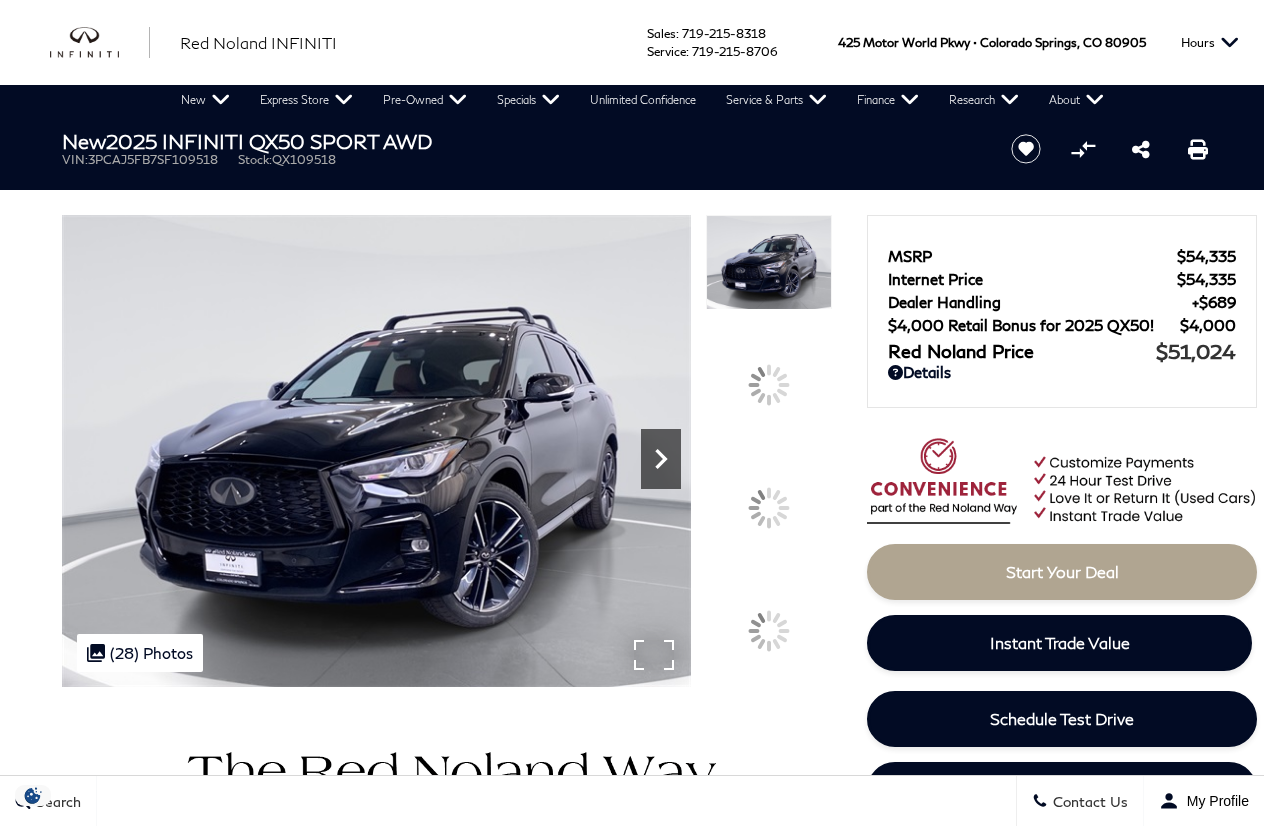 click at bounding box center [769, 508] 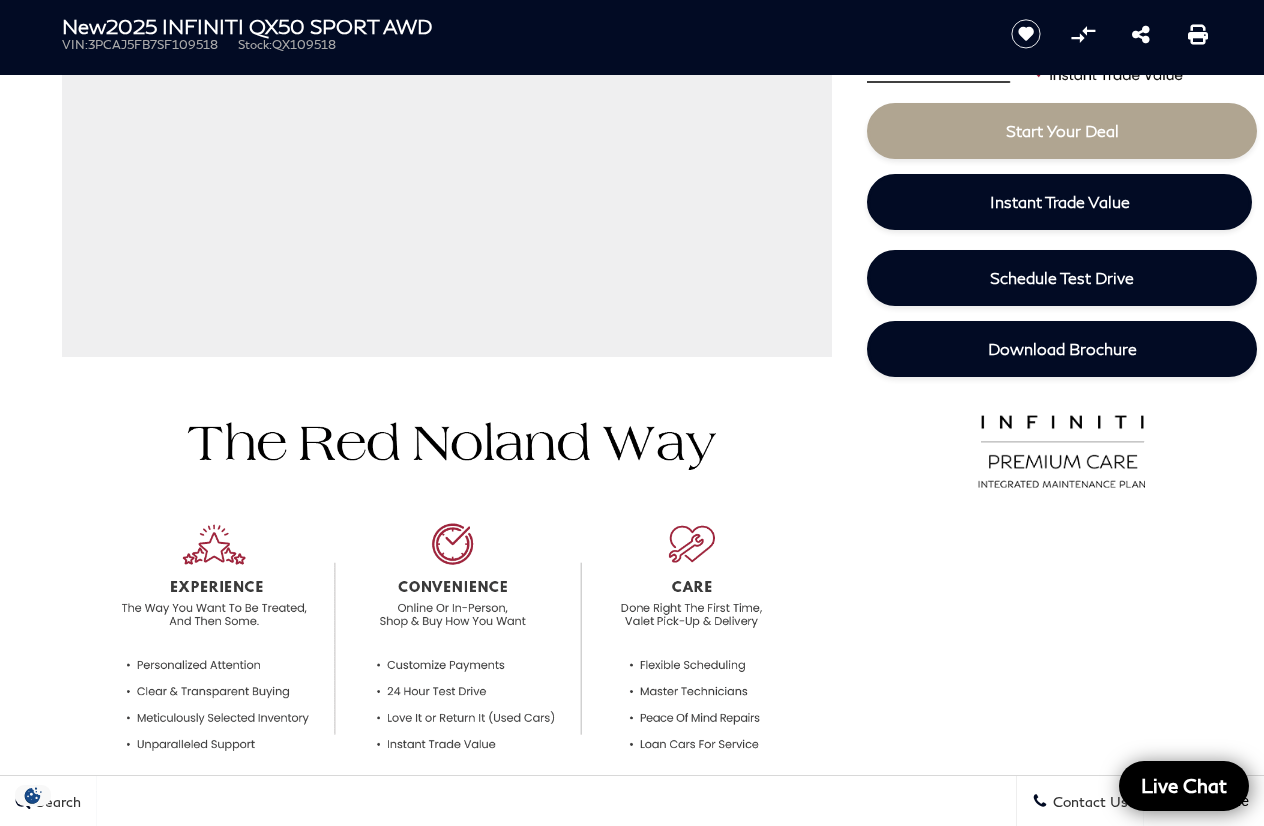 scroll, scrollTop: 0, scrollLeft: 0, axis: both 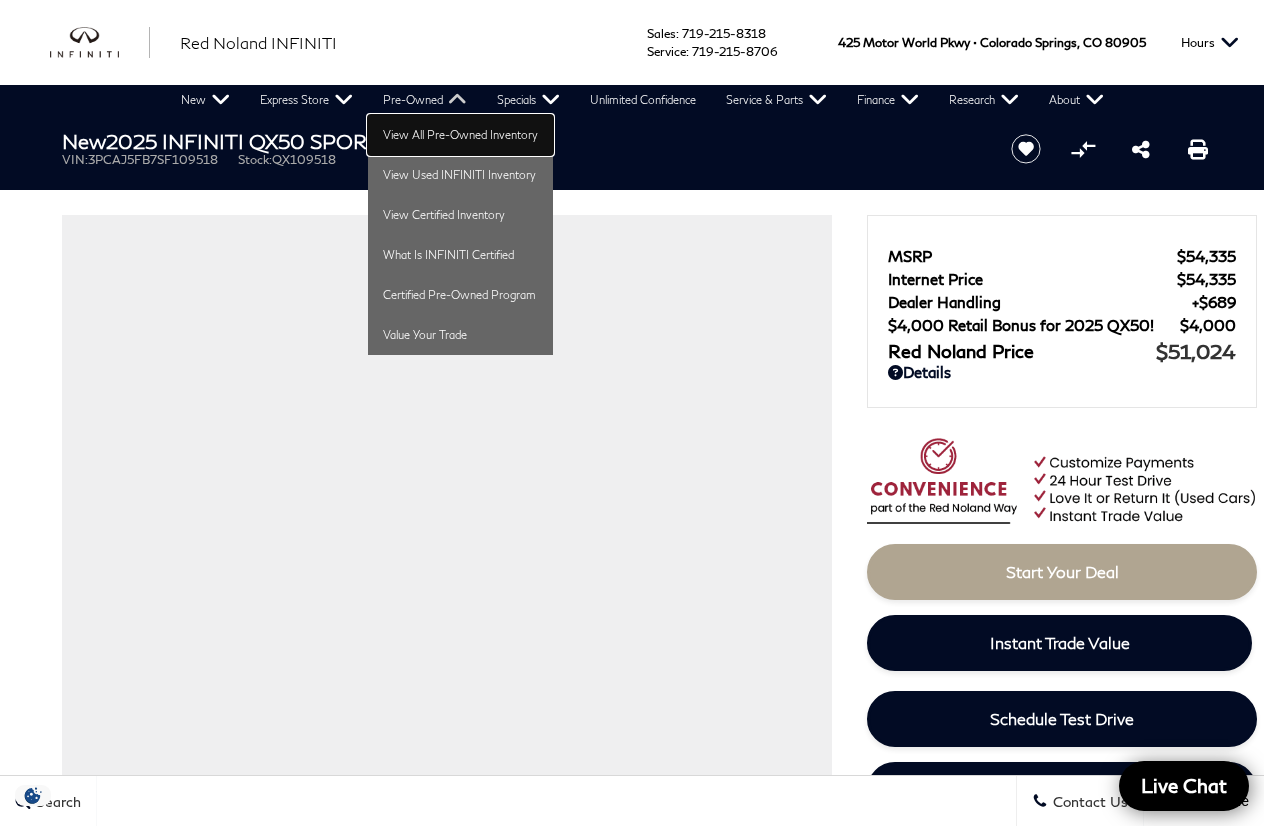 click on "View All Pre-Owned Inventory" at bounding box center [460, 135] 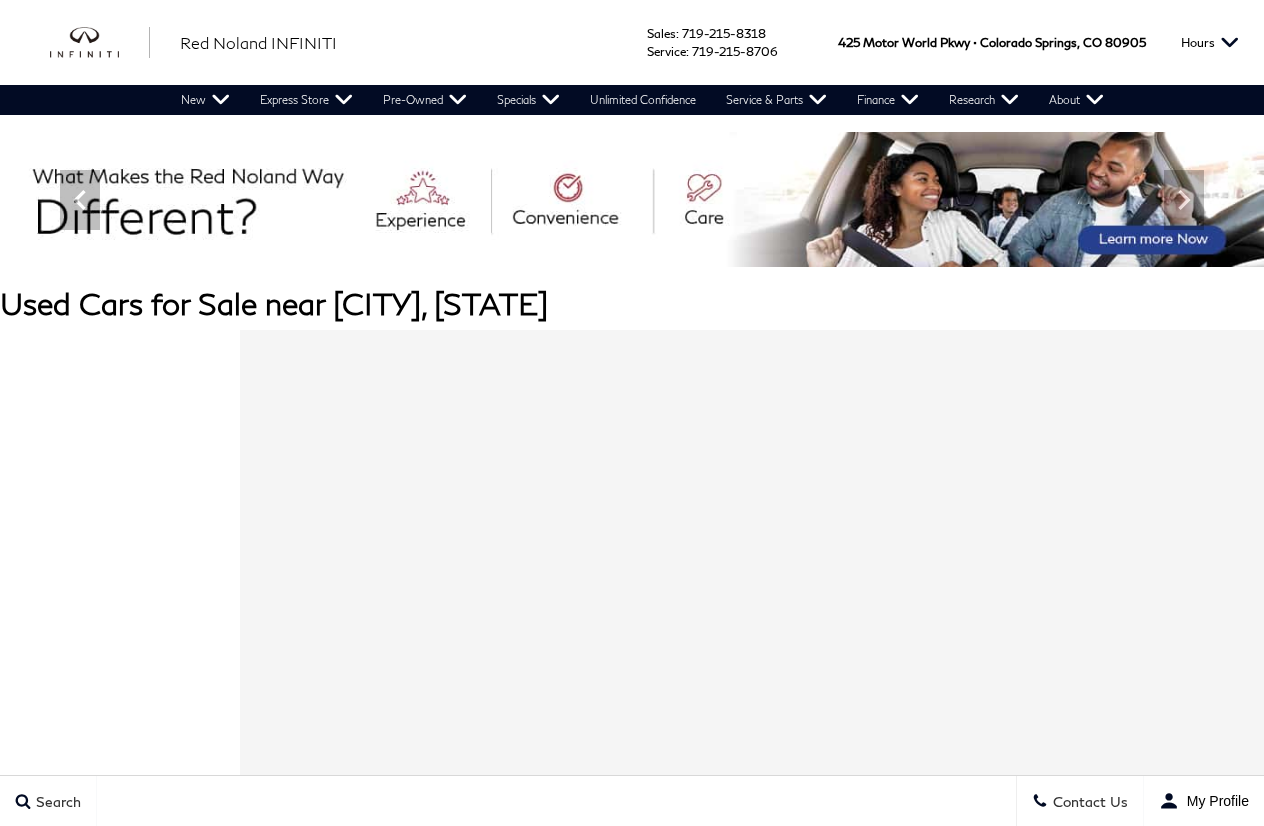 scroll, scrollTop: 0, scrollLeft: 0, axis: both 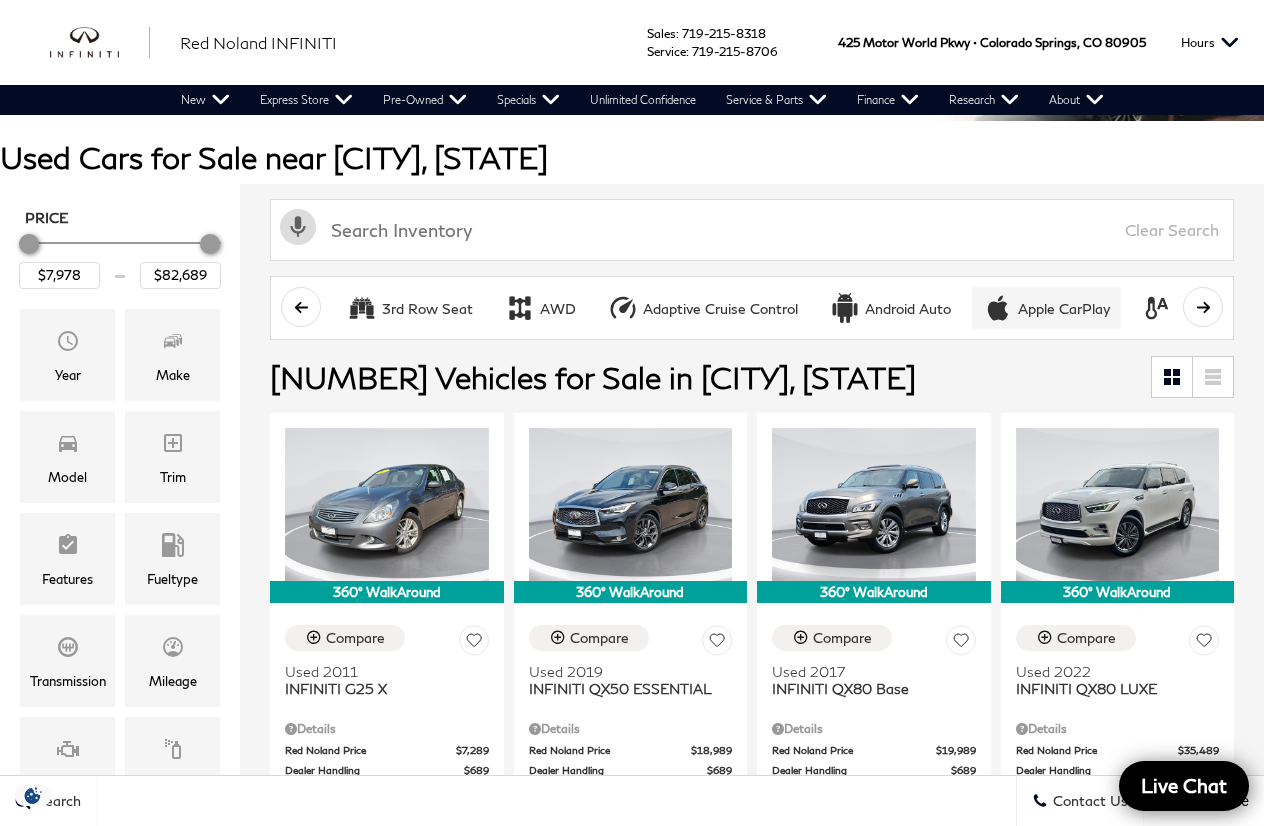 click on "Apple CarPlay" at bounding box center [1046, 308] 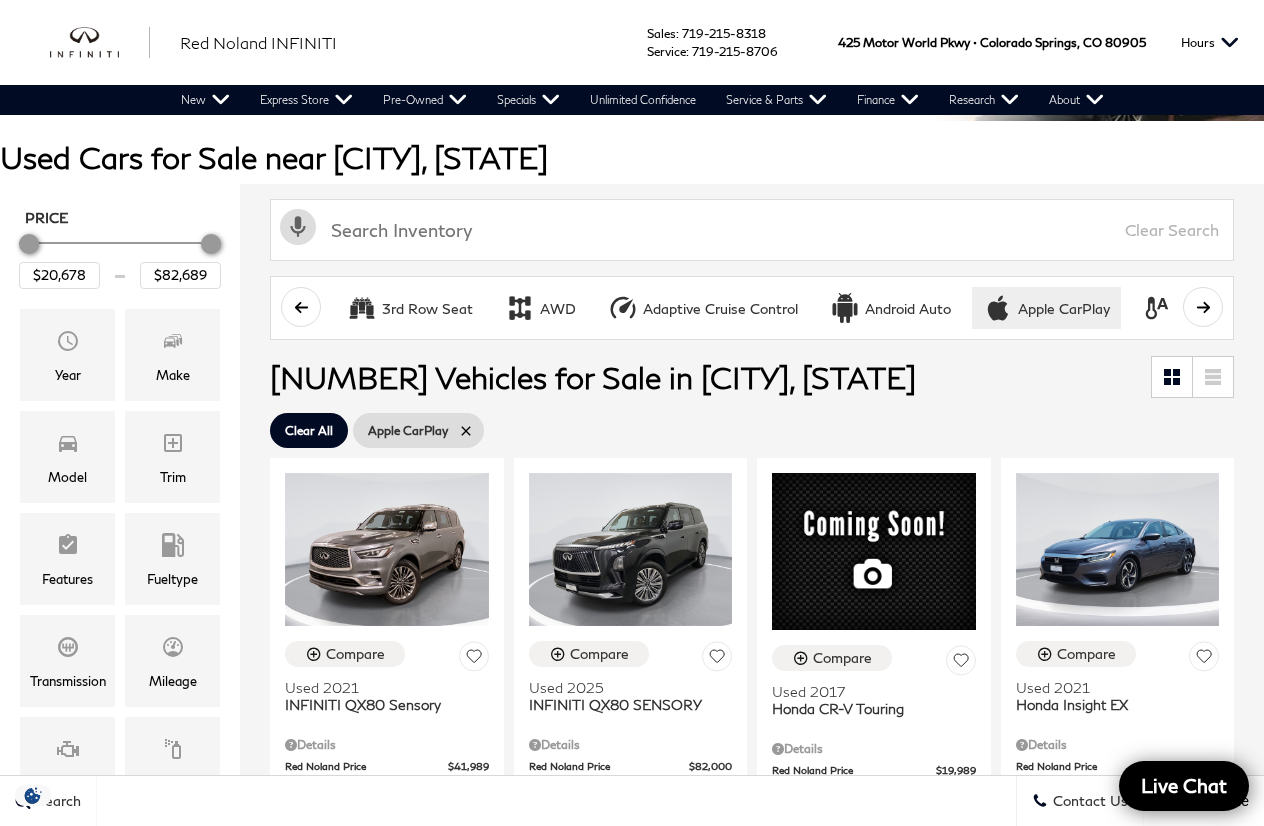 scroll, scrollTop: 0, scrollLeft: 0, axis: both 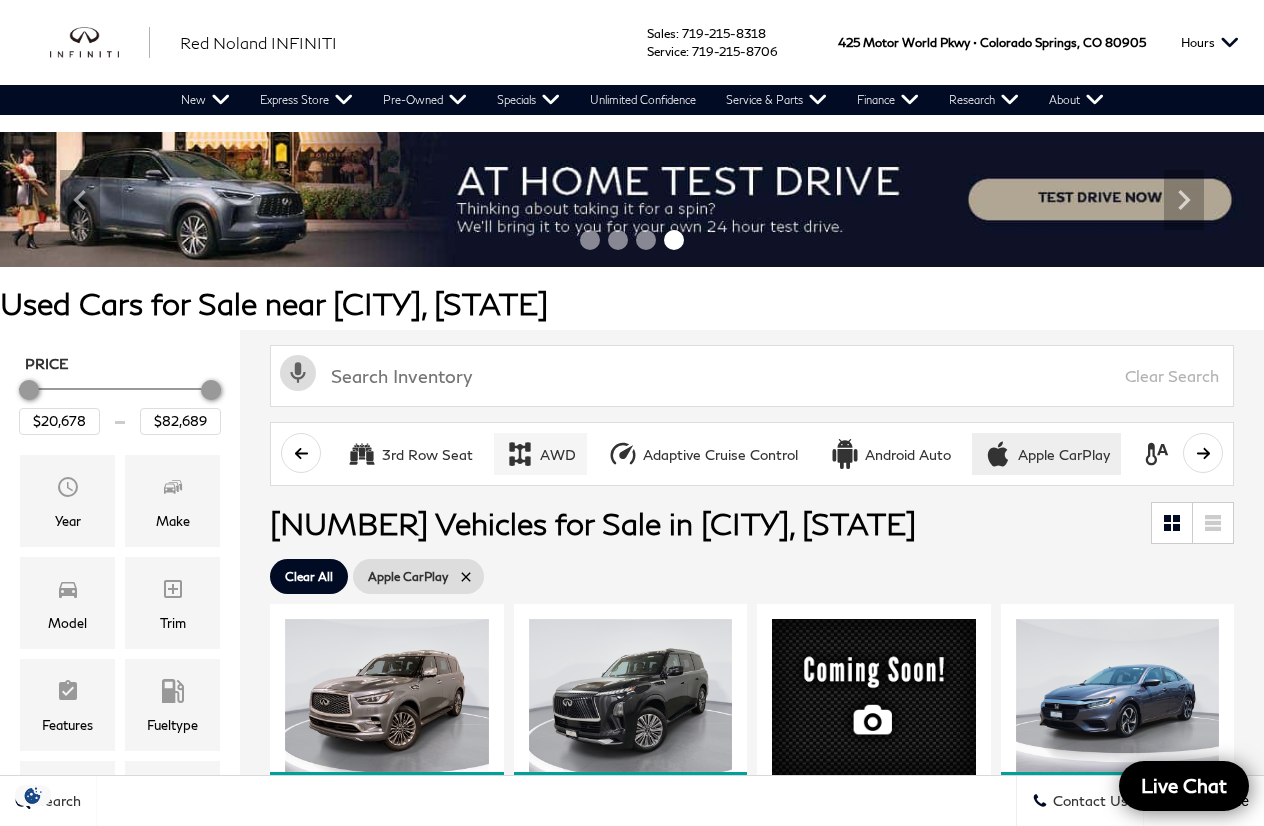 click on "AWD" at bounding box center [540, 454] 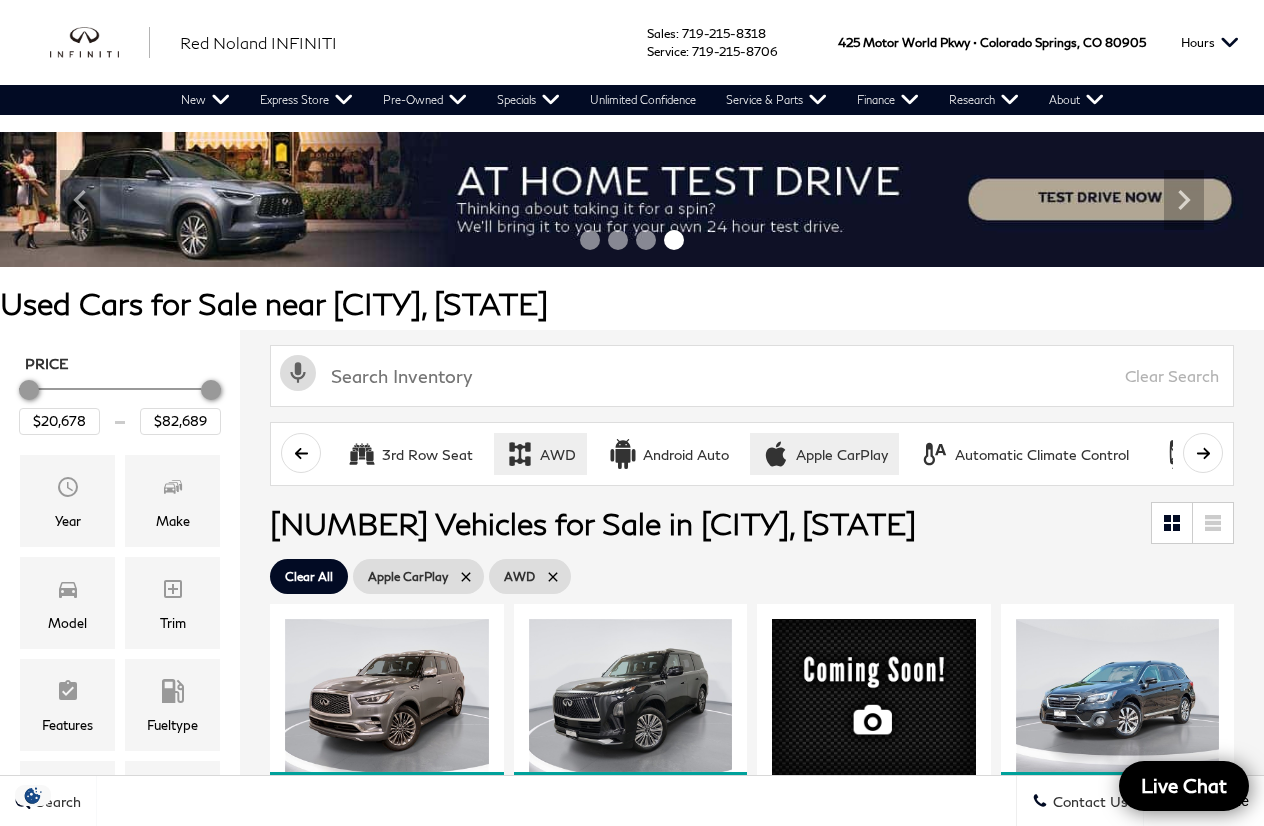 click at bounding box center (1203, 453) 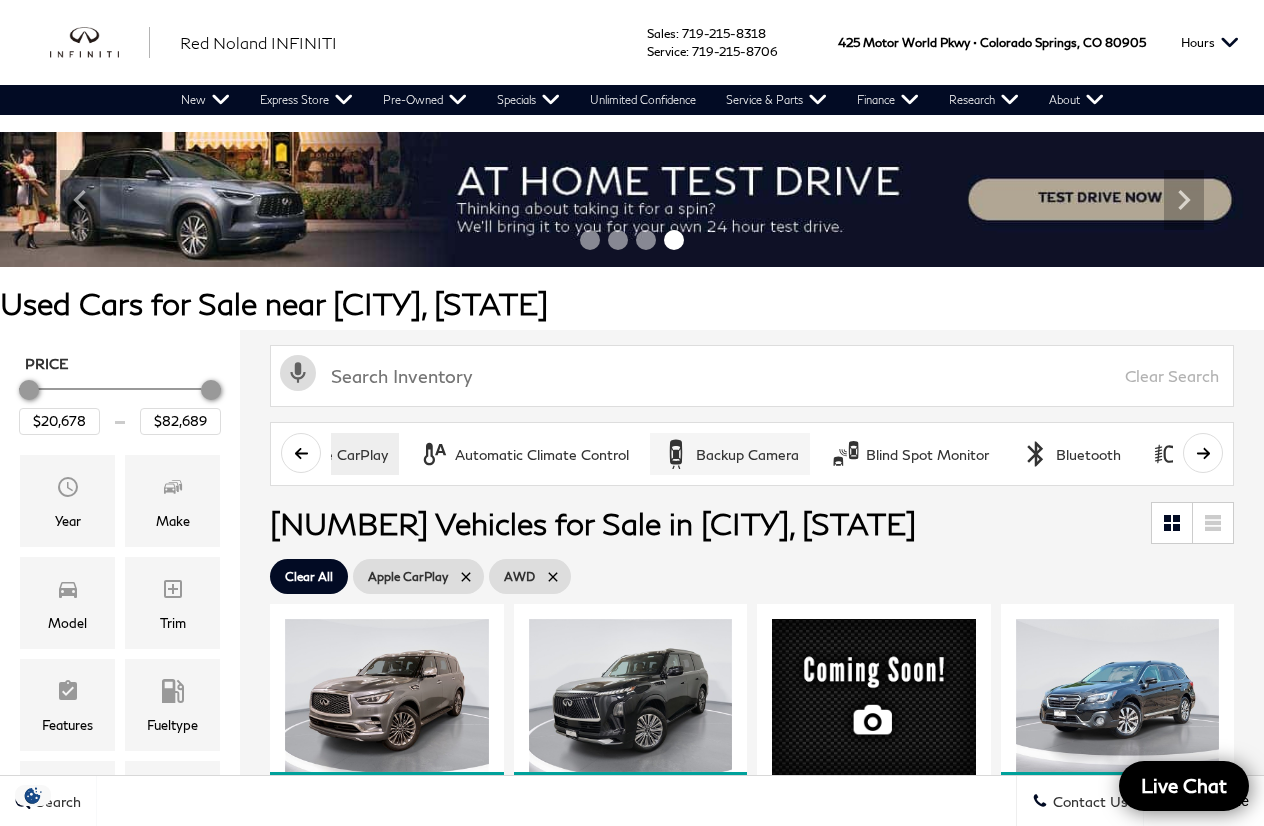 click on "Backup Camera" at bounding box center [747, 455] 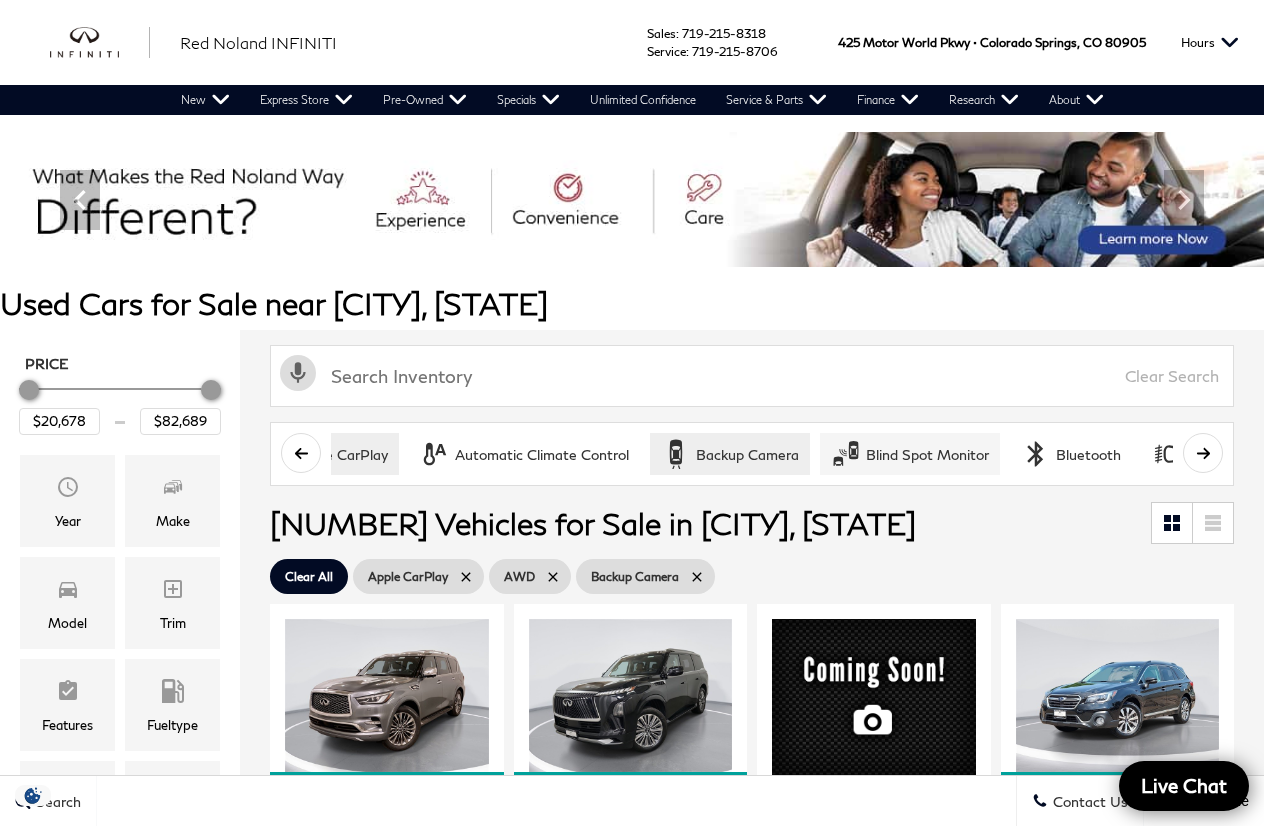 click on "Blind Spot Monitor" at bounding box center [927, 455] 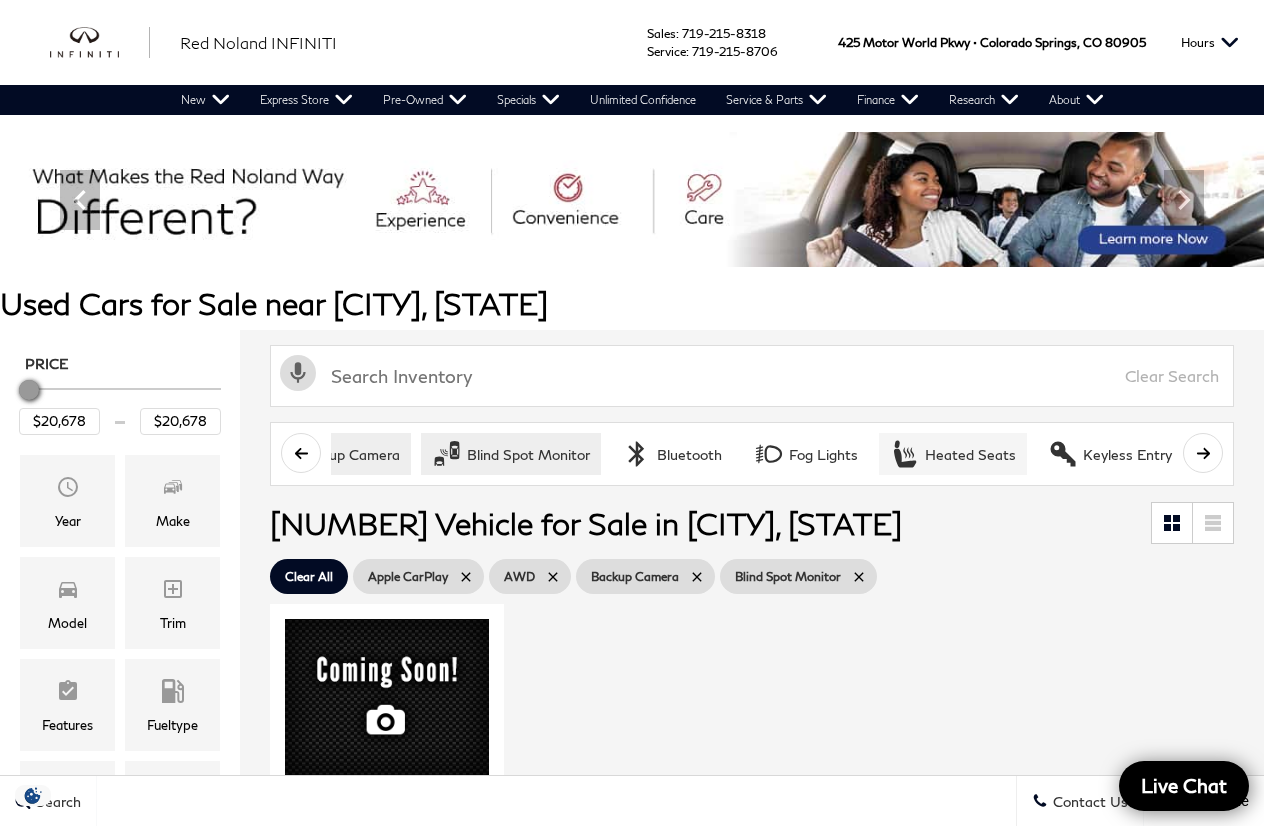 click on "Heated Seats" at bounding box center (970, 455) 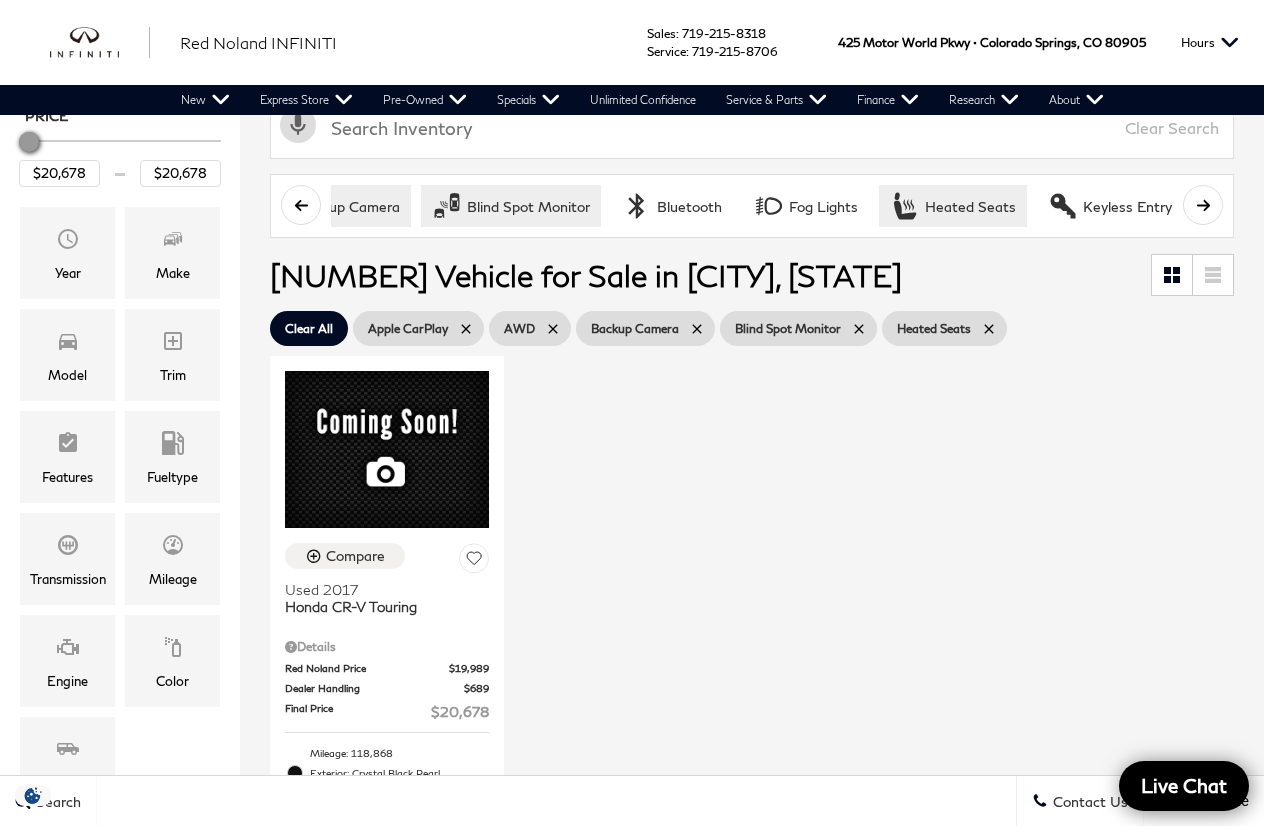 click on "Compare Used 2017 Honda CR-V Touring  Details
Red Noland Price
$19,989
Dealer Handling
$689
Final Price
$20,678
Disclaimer:
Dealer Handling included in all sale pricing | Tax, Title, and Tags NOT included in vehicle prices shown and must be paid by the purchaser | Not all offers are able to be combined | Some incentives or offers could have residency restrictions or other qualifications | See dealer for full eligibility and details
While great effort is made to ensure the accuracy of the information on this site, errors do occur so please verify information with a customer service rep. This is easily done by calling us at 719-215-8318 or by visiting us at the dealership.
Mileage: 118,868 Exterior: Crystal Black Pearl Interior: Black Key Features :
Schedule Test Drive" at bounding box center (752, 676) 